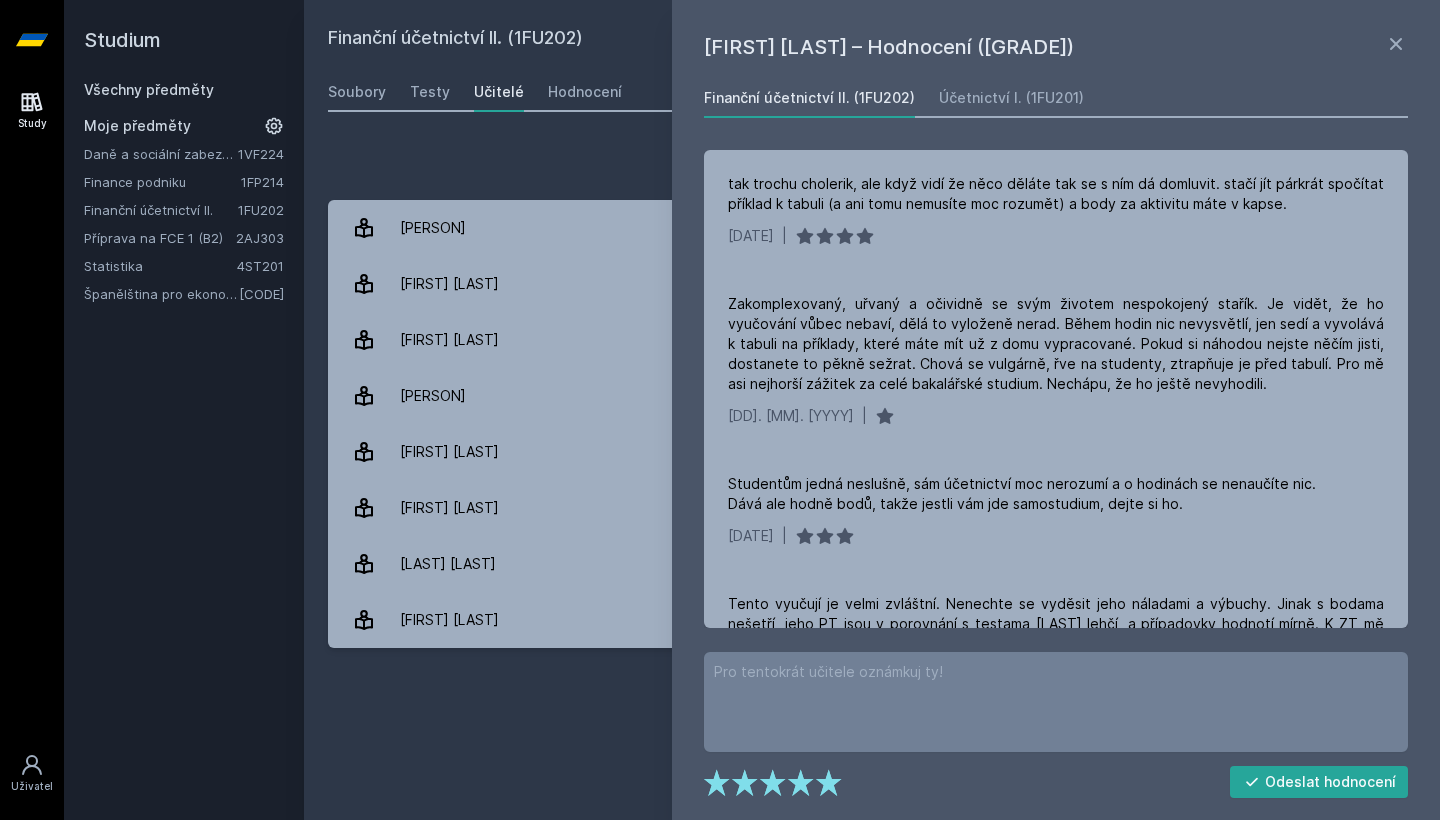 scroll, scrollTop: 0, scrollLeft: 0, axis: both 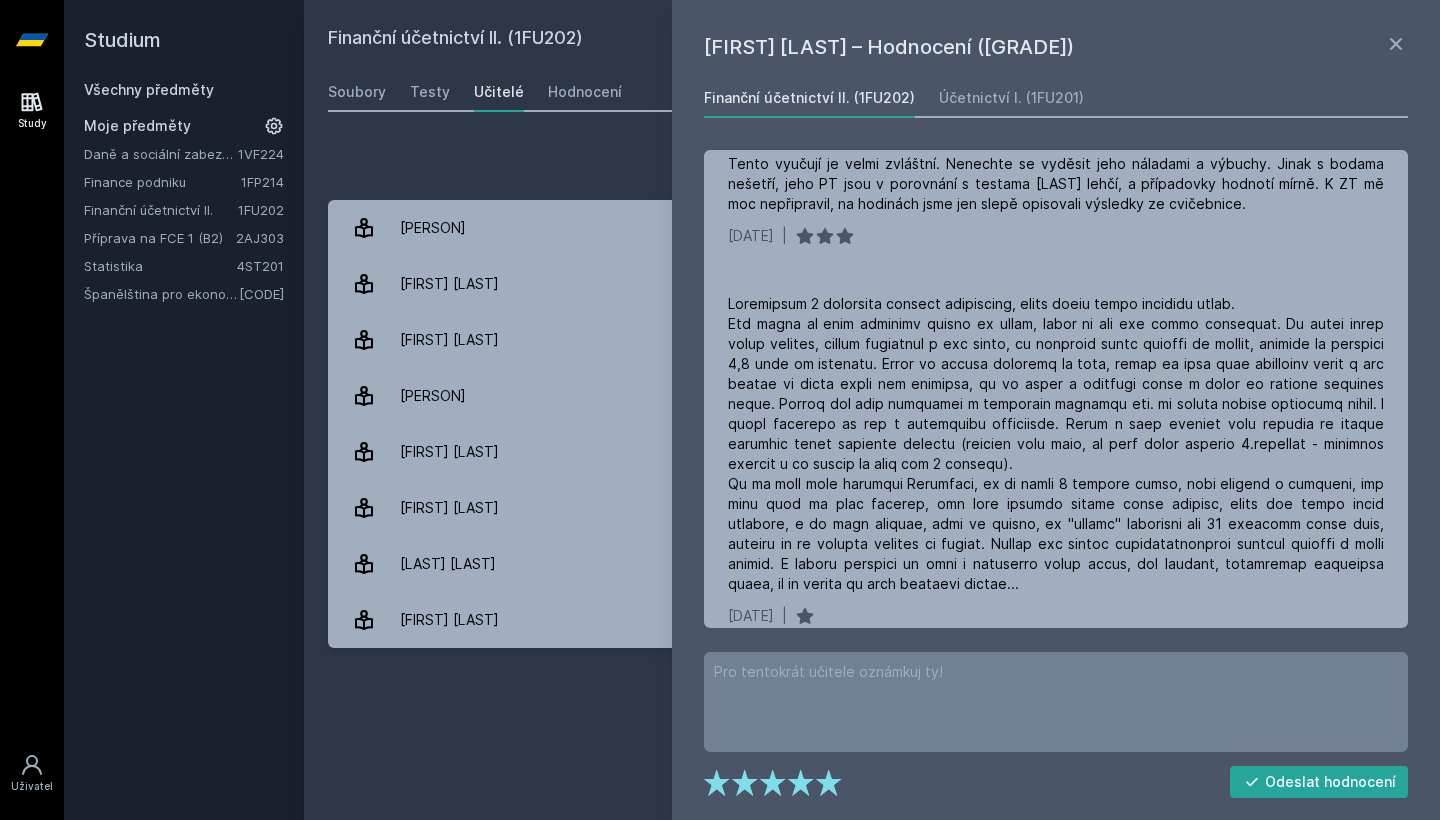 click on "Finance podniku" at bounding box center (162, 182) 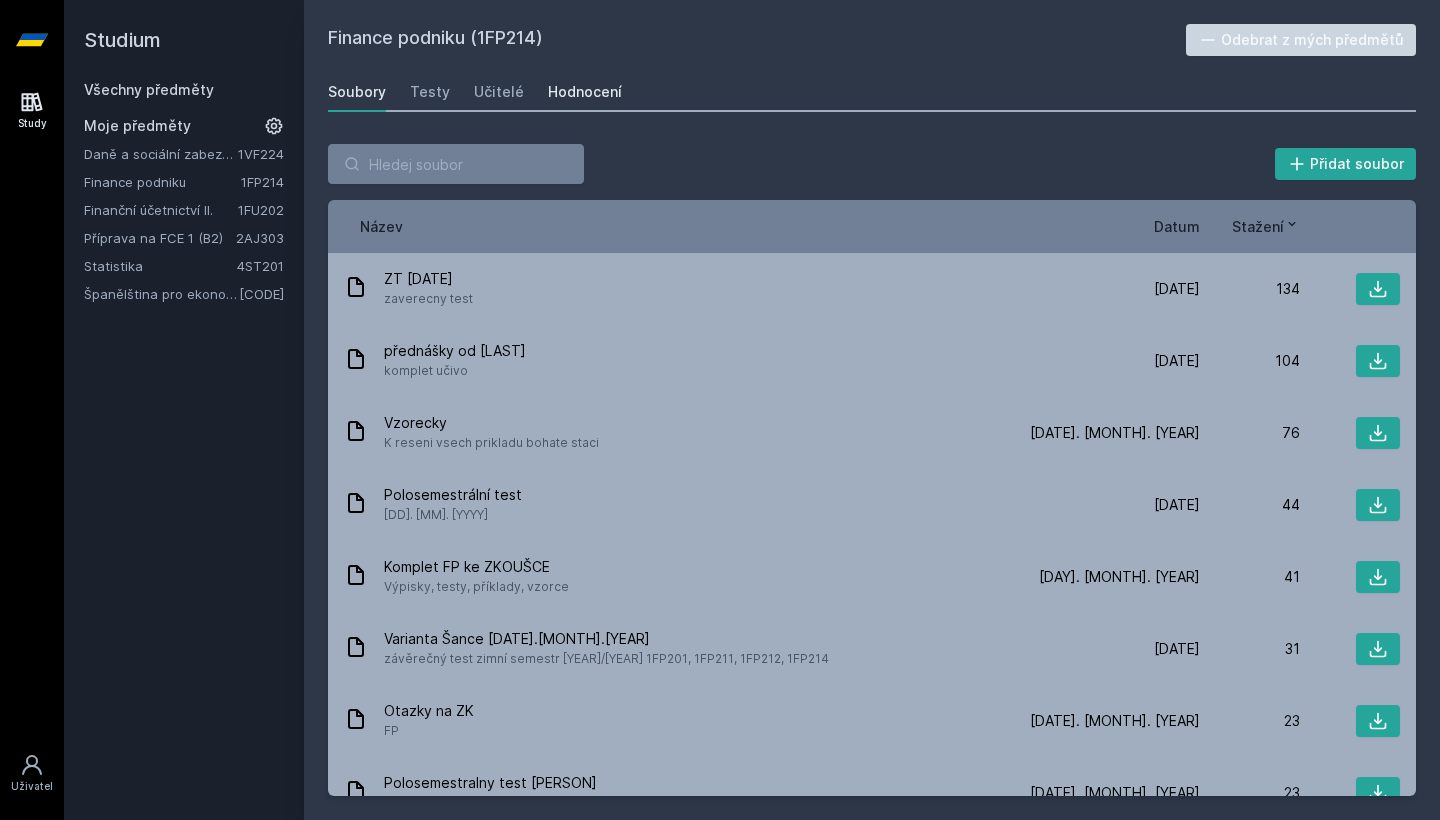 click on "Hodnocení" at bounding box center (585, 92) 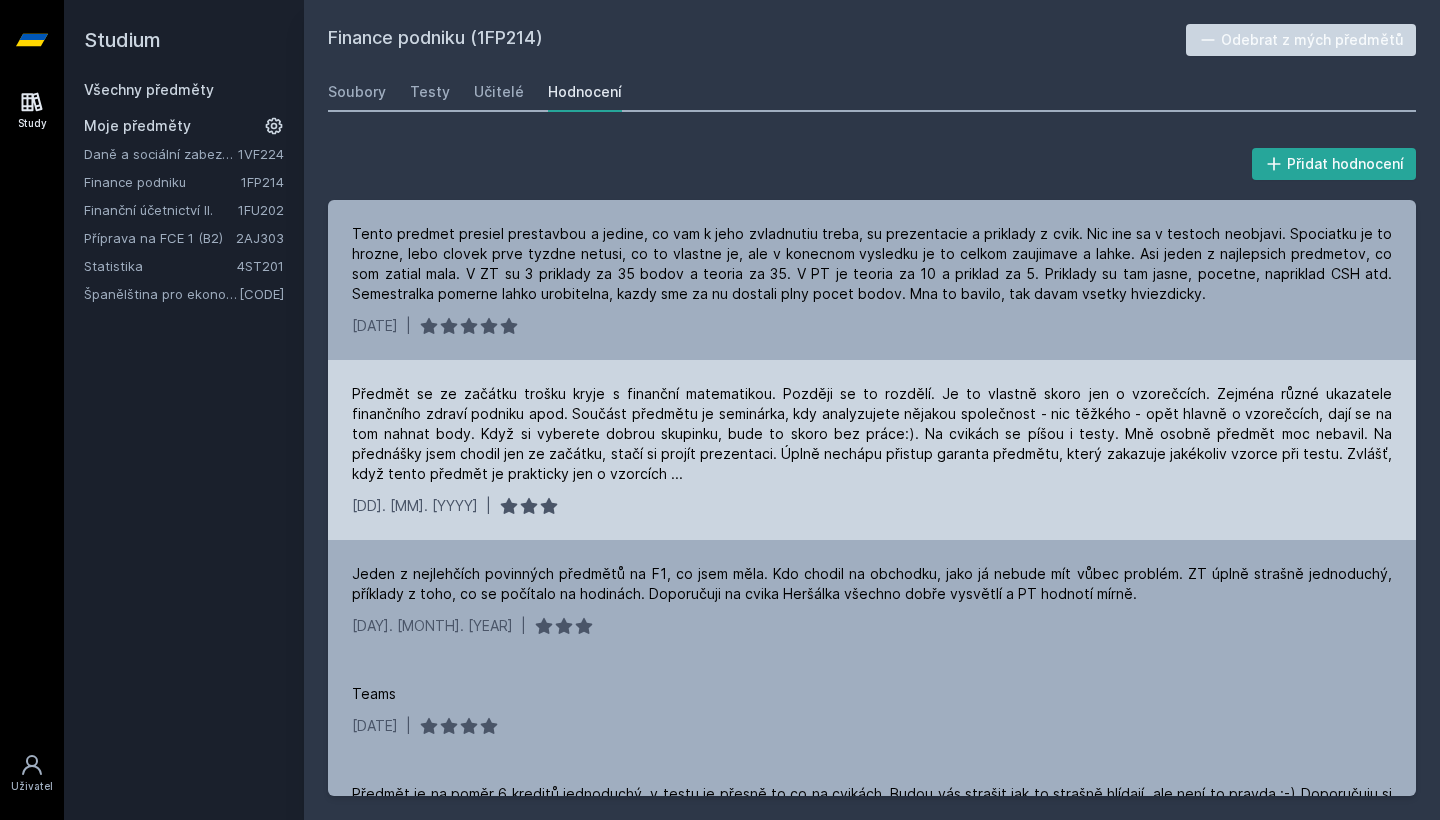scroll, scrollTop: 0, scrollLeft: 0, axis: both 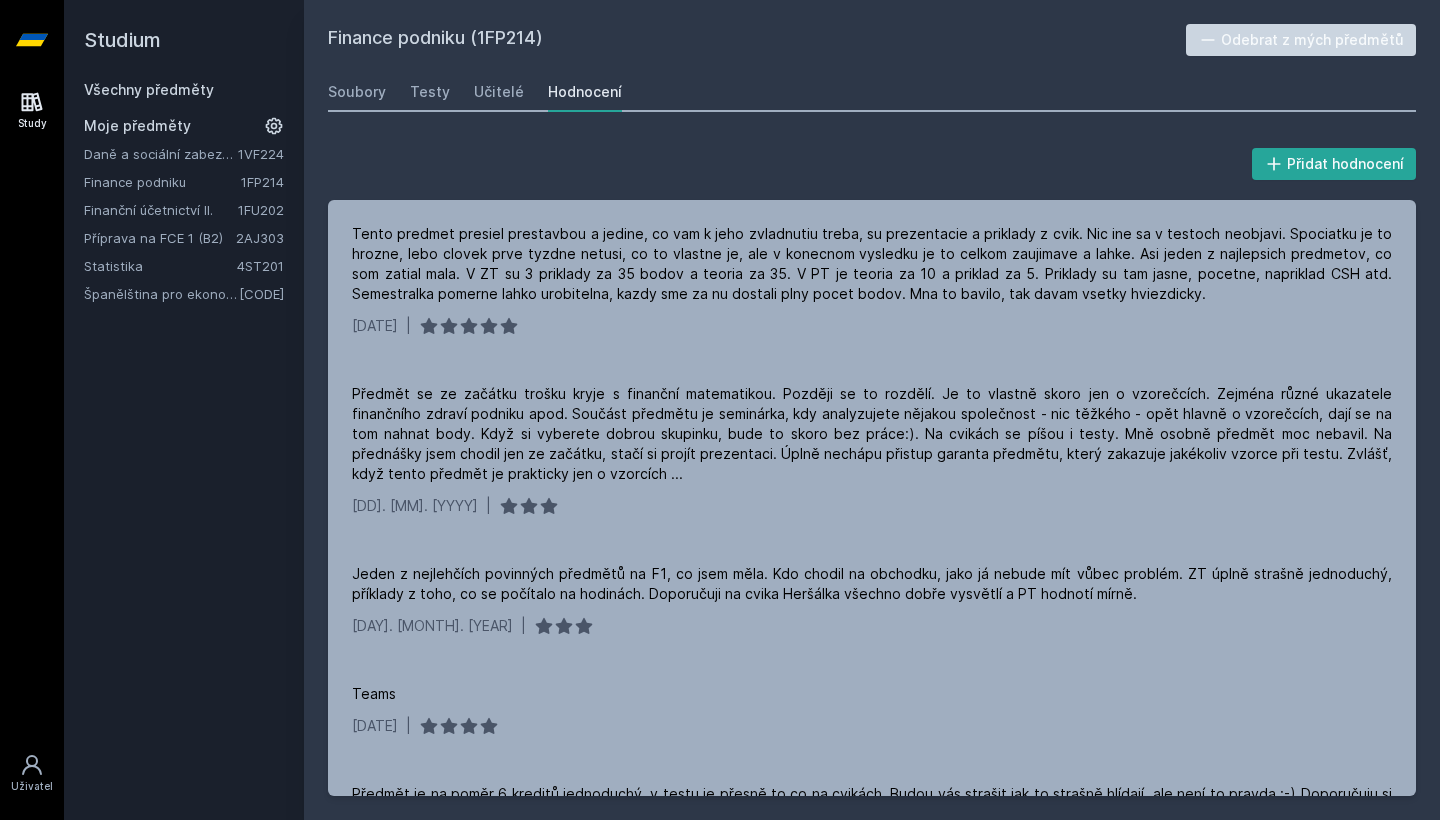 drag, startPoint x: 543, startPoint y: 44, endPoint x: 485, endPoint y: 41, distance: 58.077534 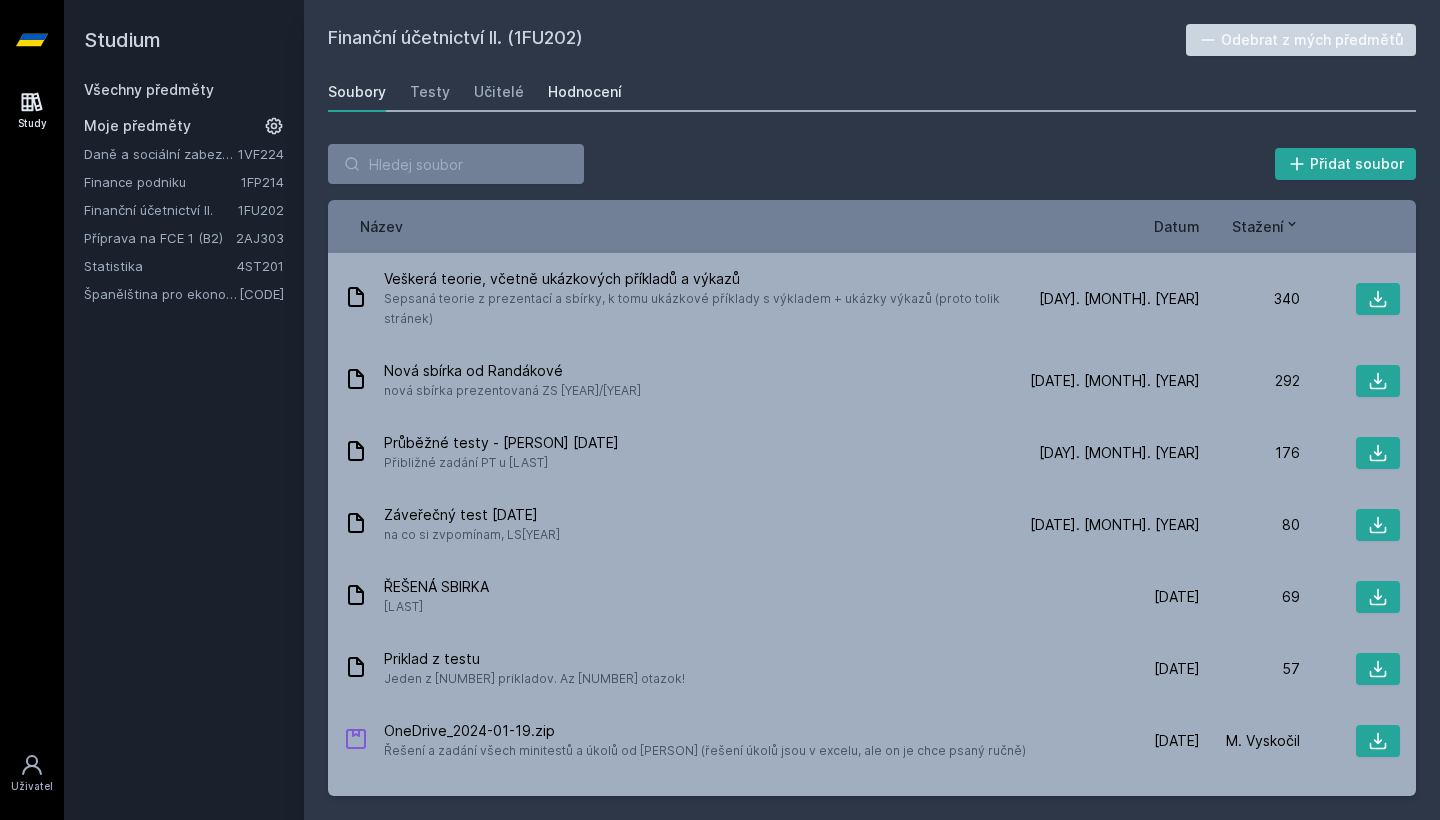 click on "Hodnocení" at bounding box center [585, 92] 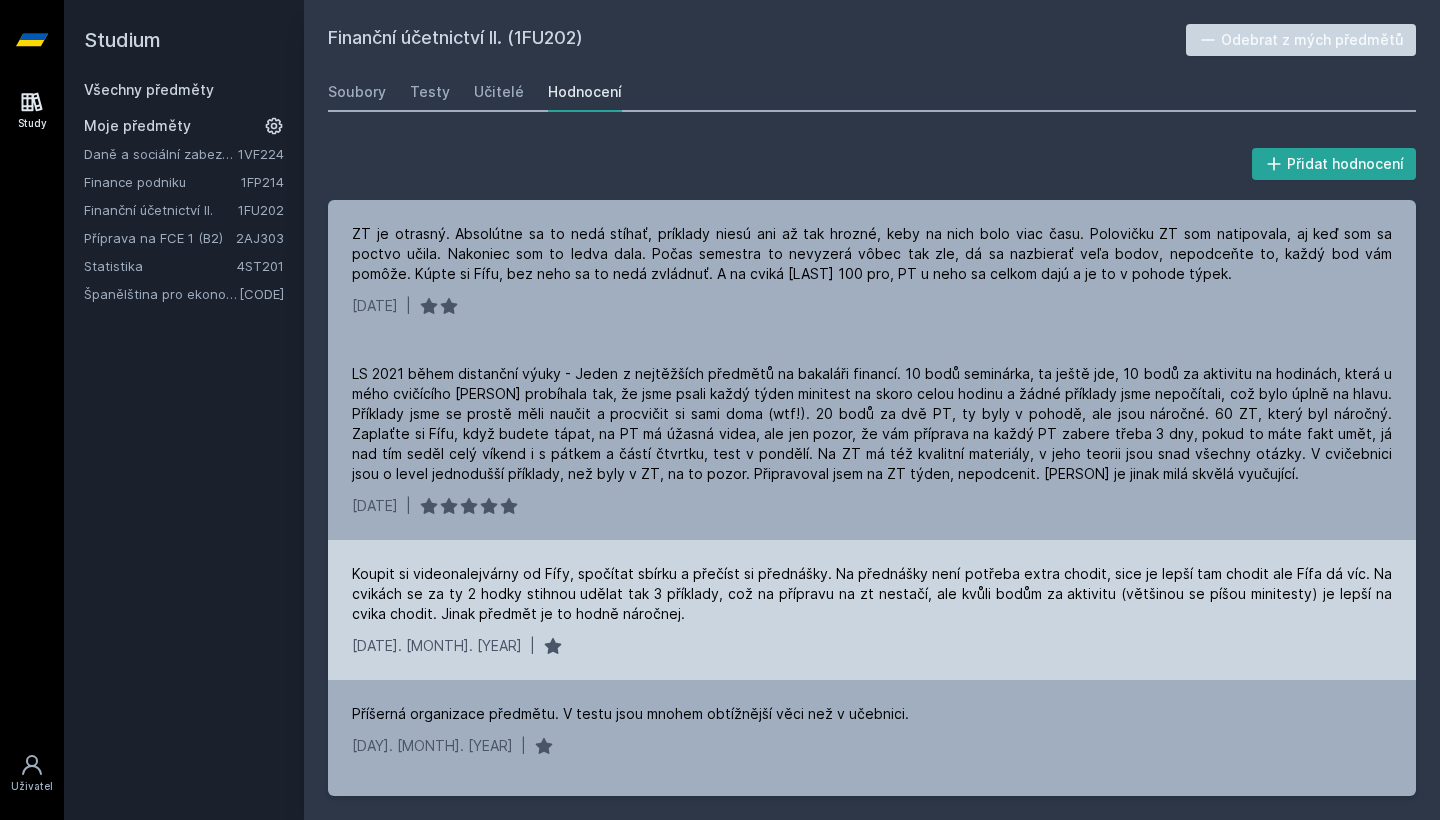 scroll, scrollTop: 0, scrollLeft: 0, axis: both 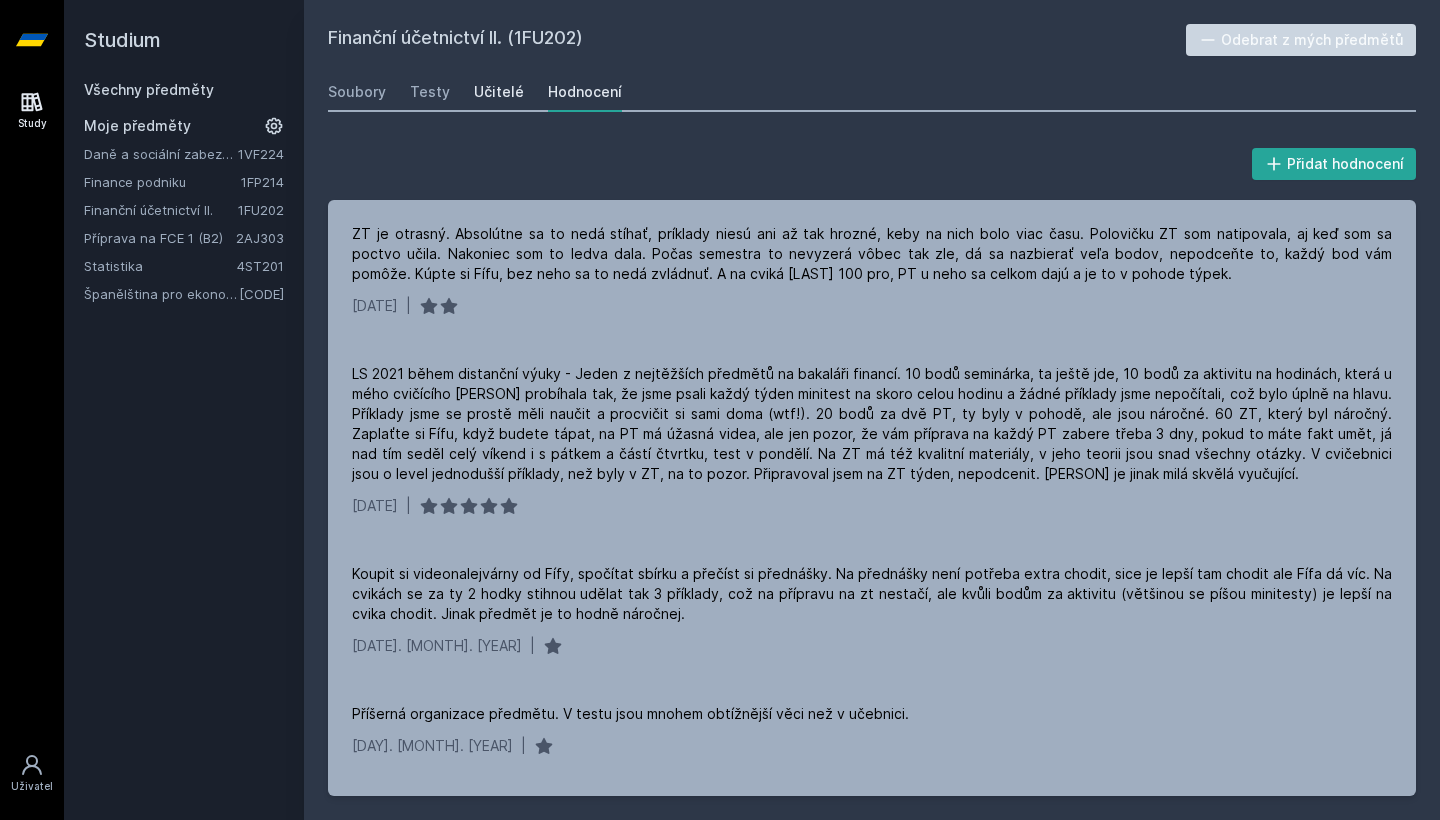 click on "Učitelé" at bounding box center (499, 92) 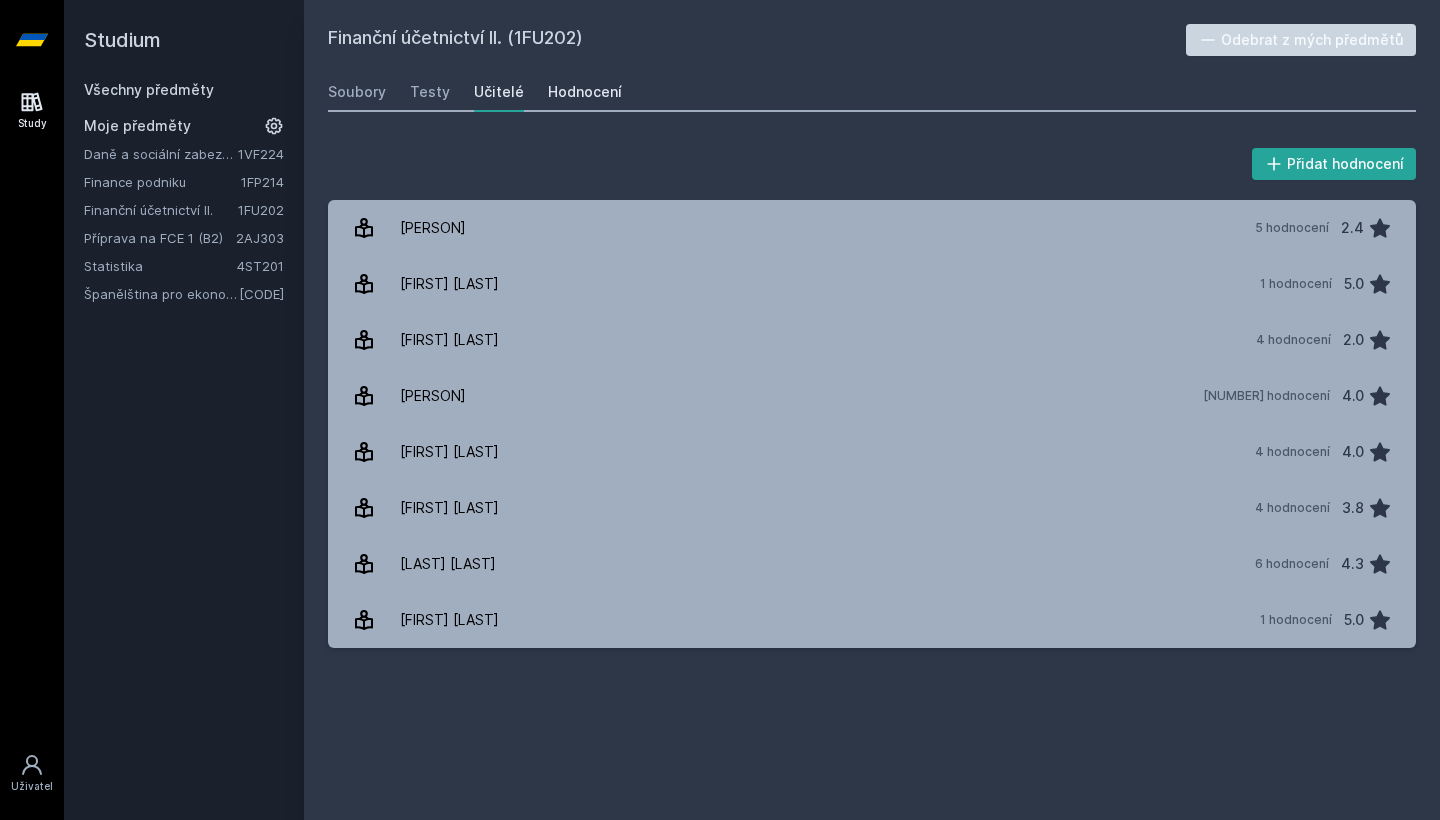 click on "Hodnocení" at bounding box center (585, 92) 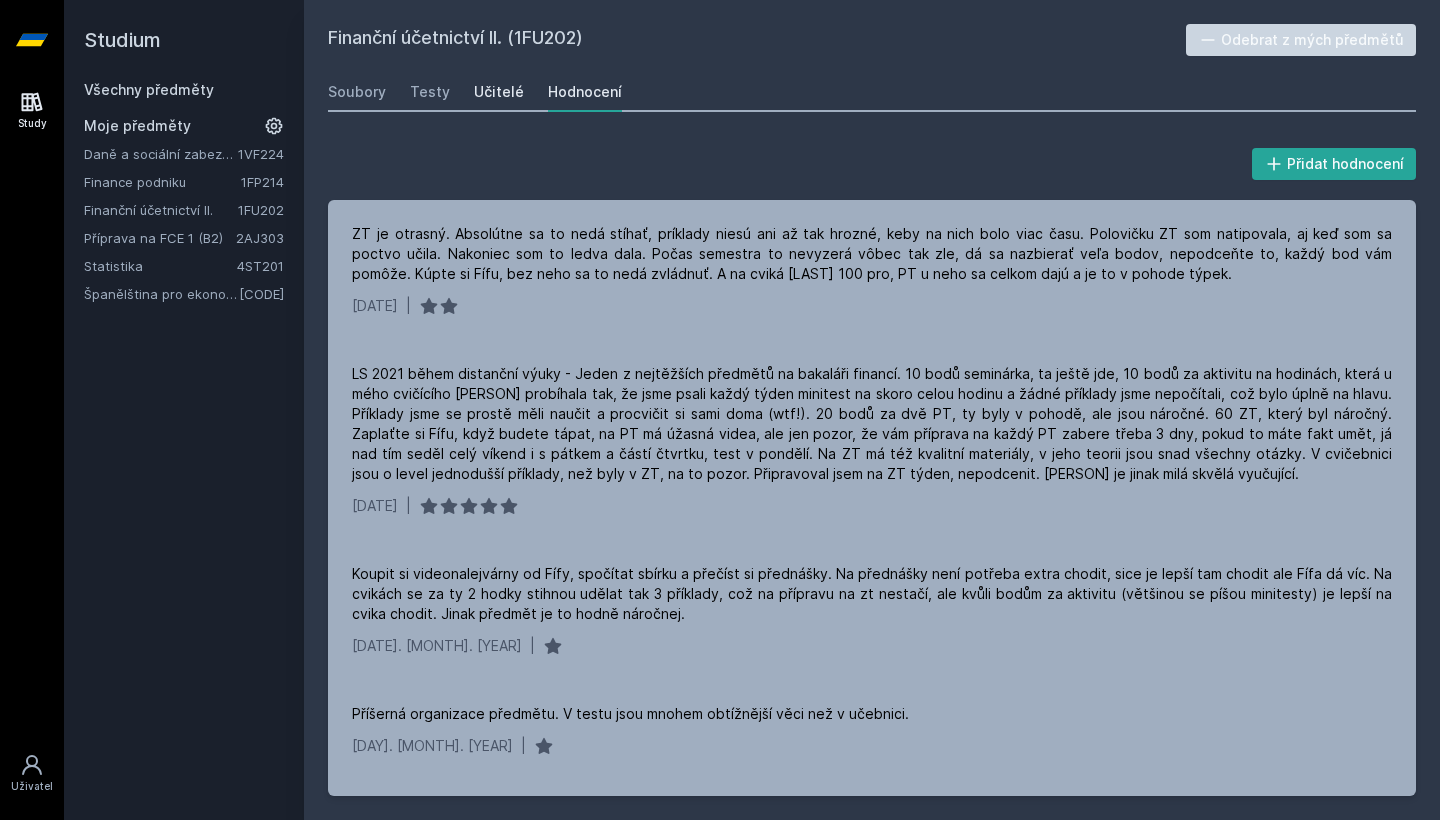 click on "Učitelé" at bounding box center [499, 92] 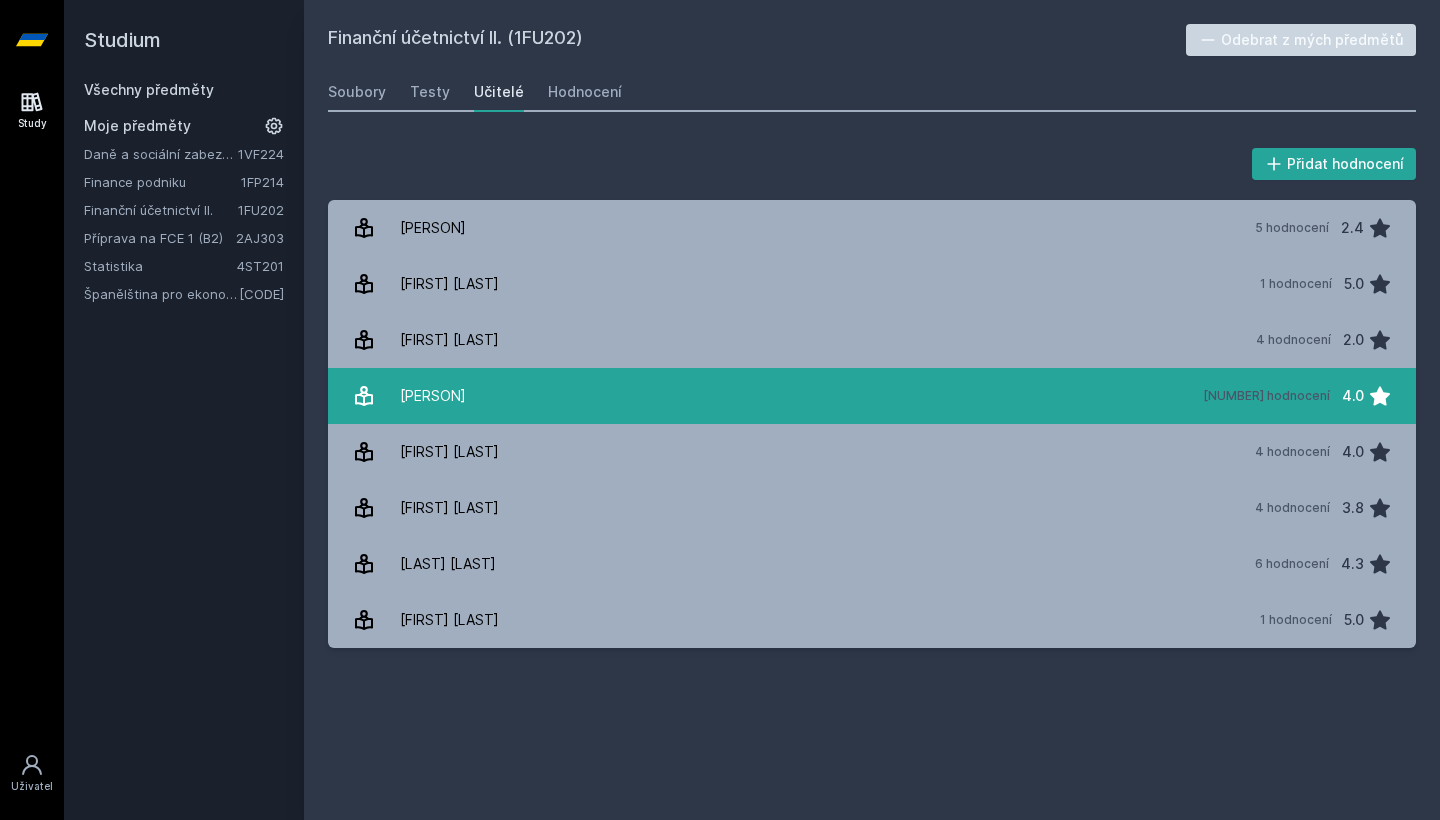 click on "[PERSON]" at bounding box center (433, 396) 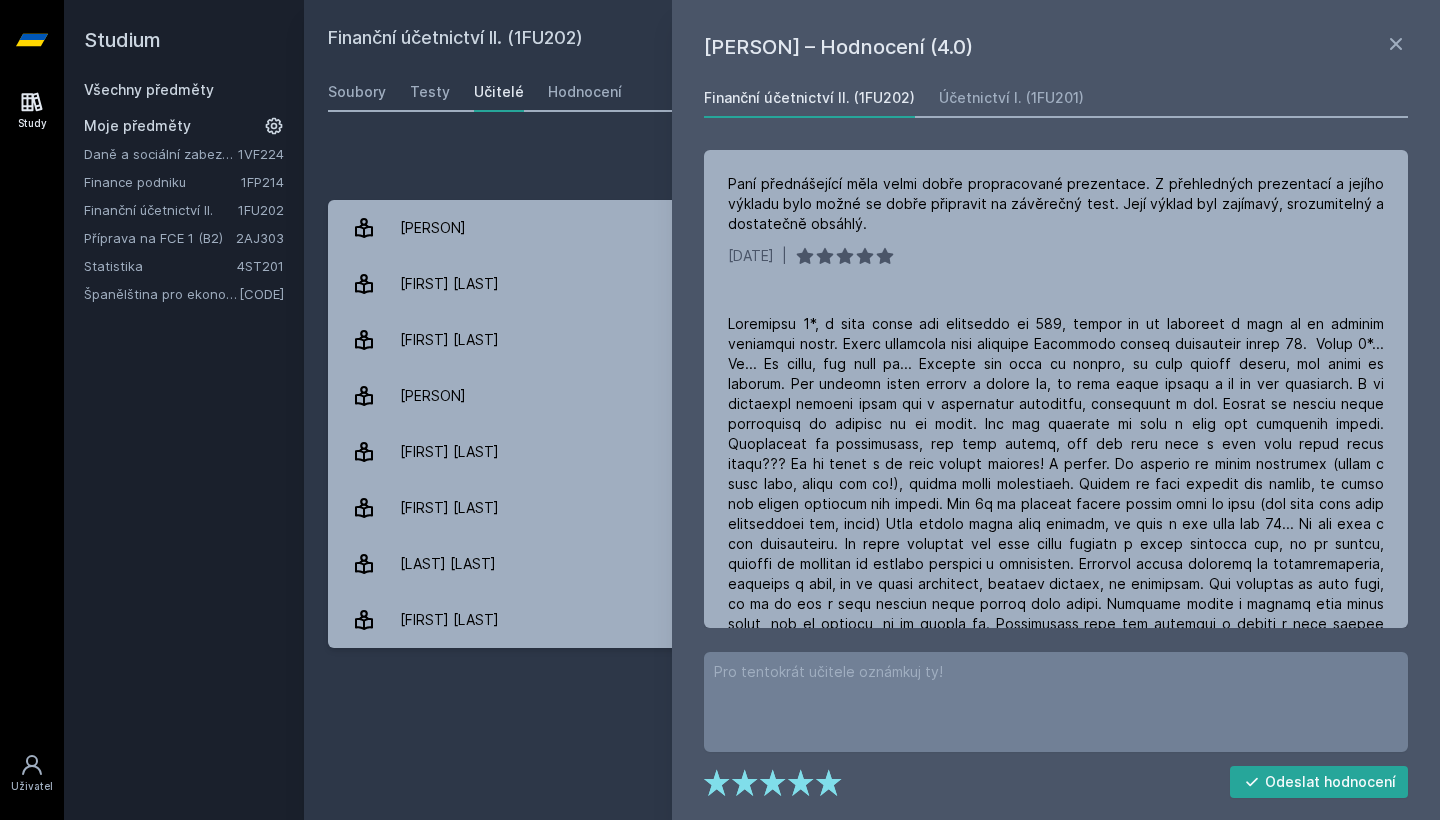 scroll, scrollTop: 0, scrollLeft: 0, axis: both 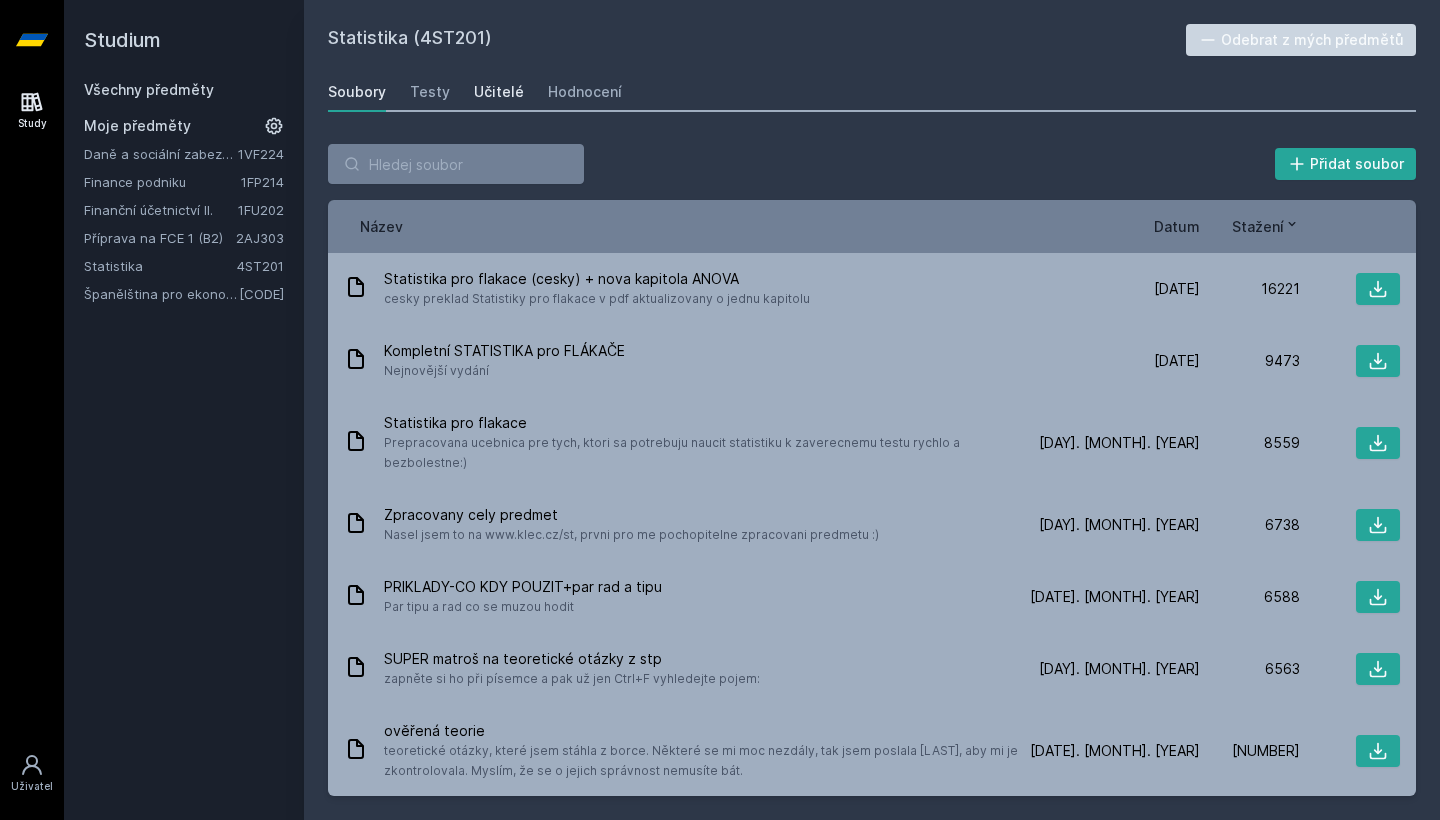 click on "Učitelé" at bounding box center (499, 92) 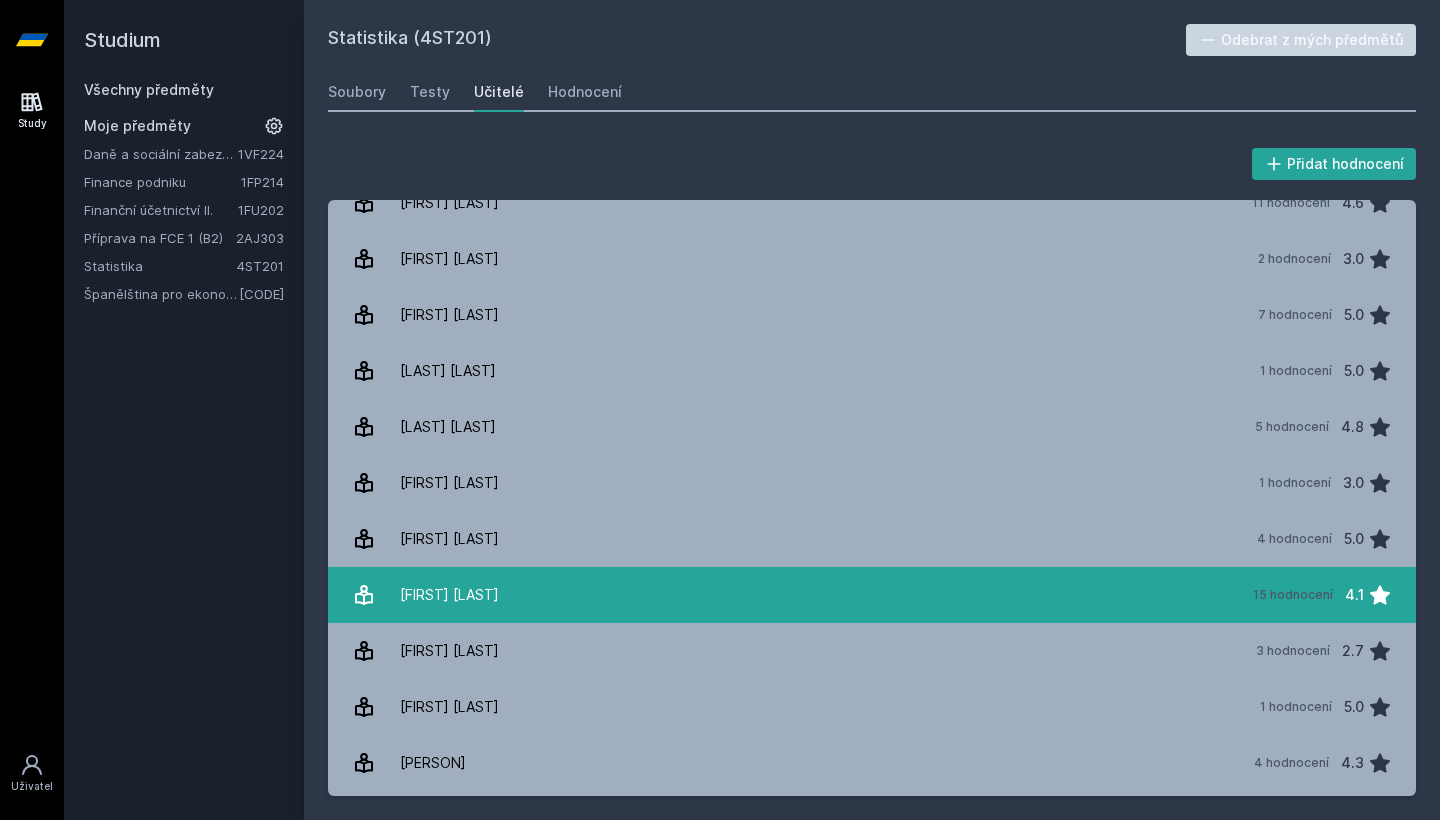 scroll, scrollTop: 2807, scrollLeft: 0, axis: vertical 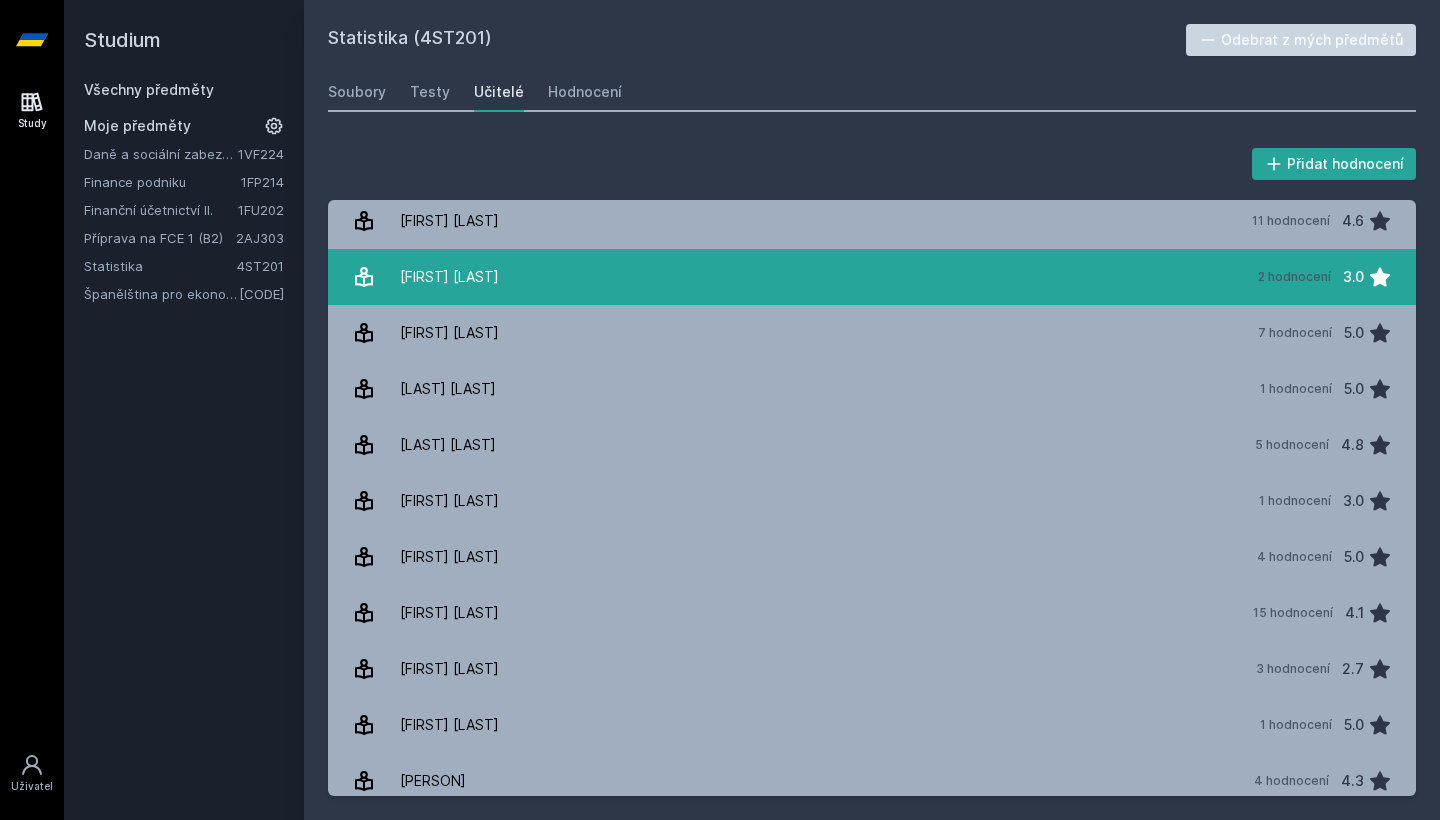 click on "Soukal Petr
2 hodnocení
3.0" at bounding box center [872, 277] 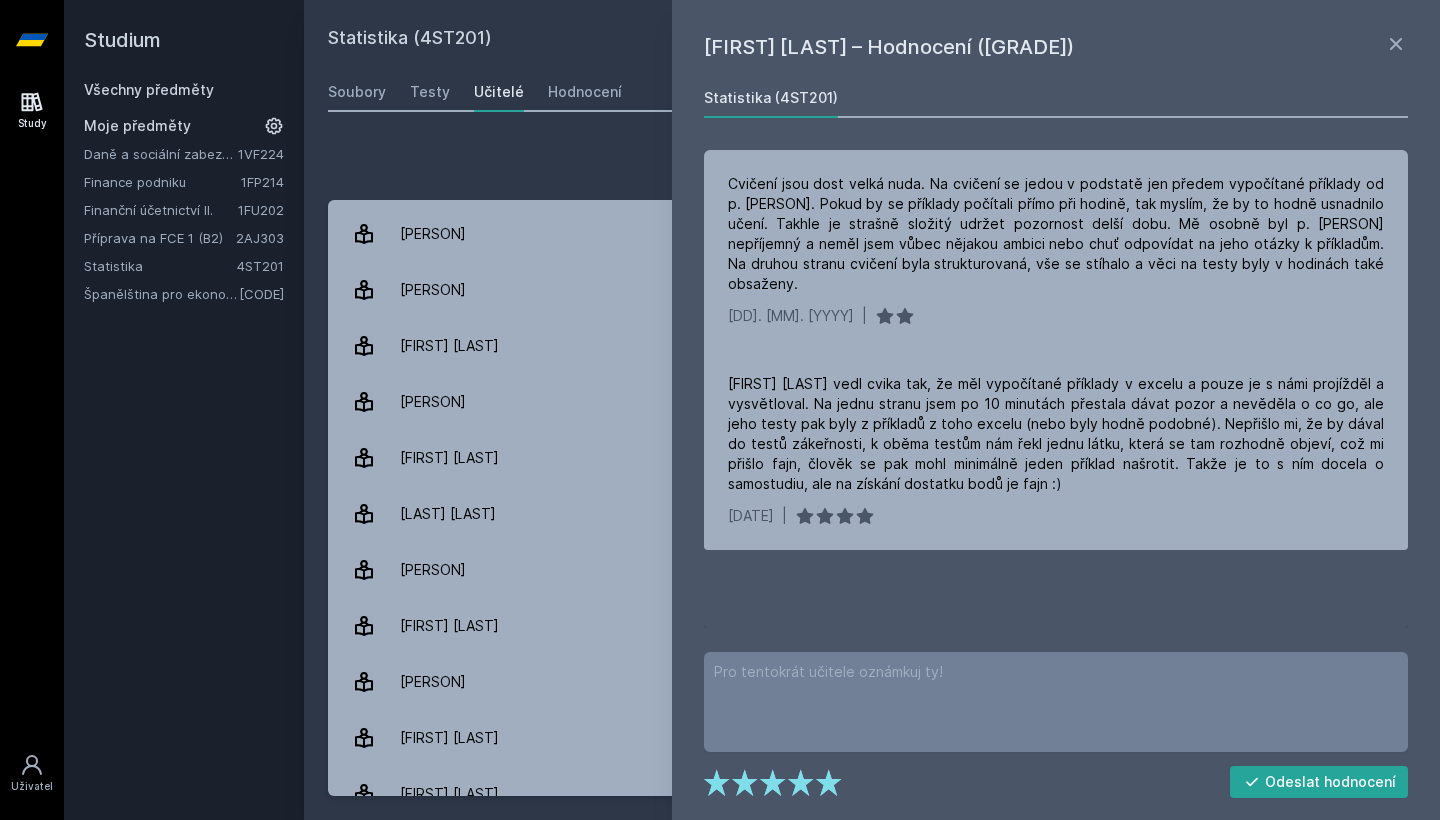 scroll, scrollTop: 1564, scrollLeft: 0, axis: vertical 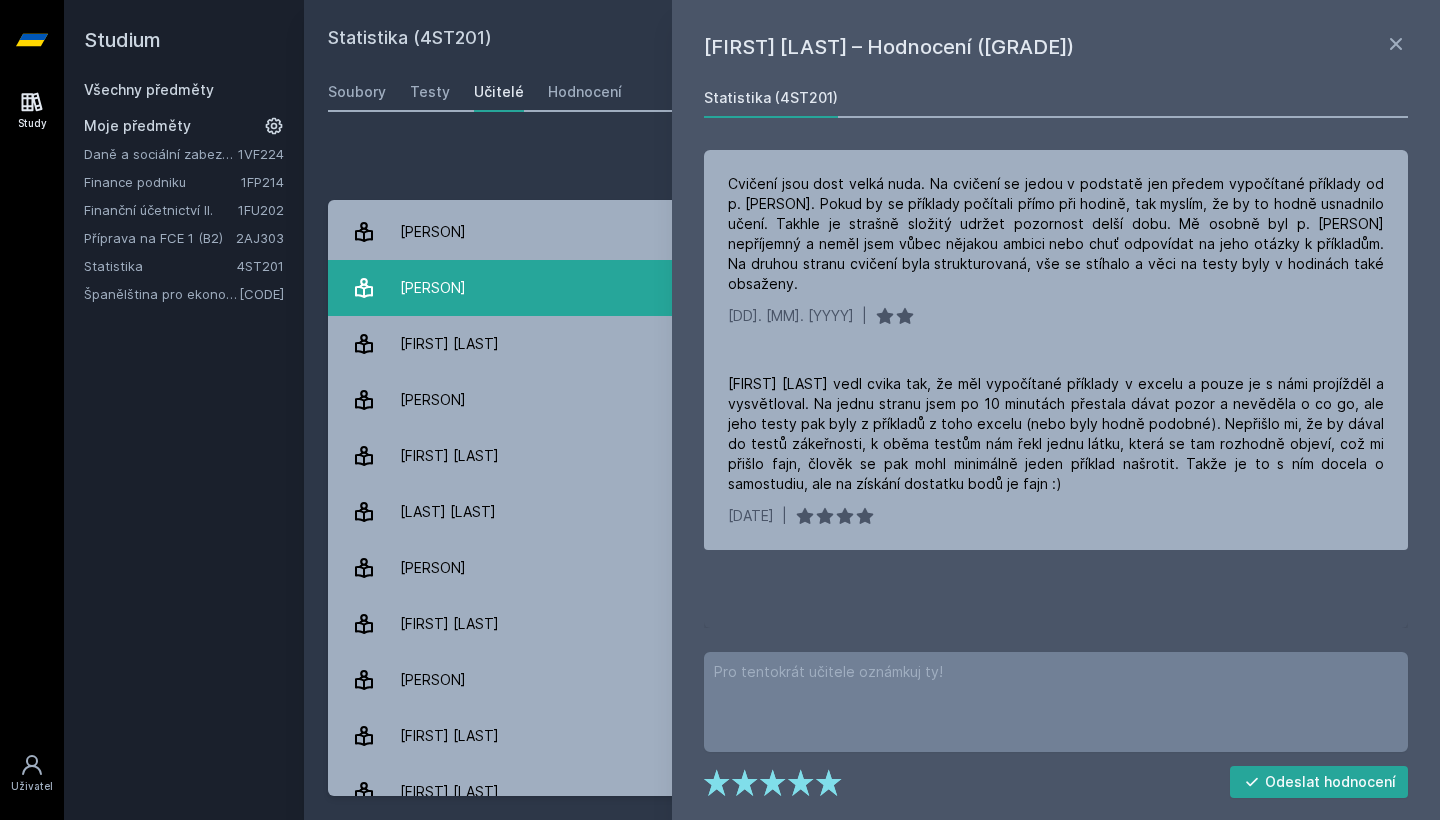 click on "[FIRST] [LAST]
18 hodnocení
4.2" at bounding box center [872, 288] 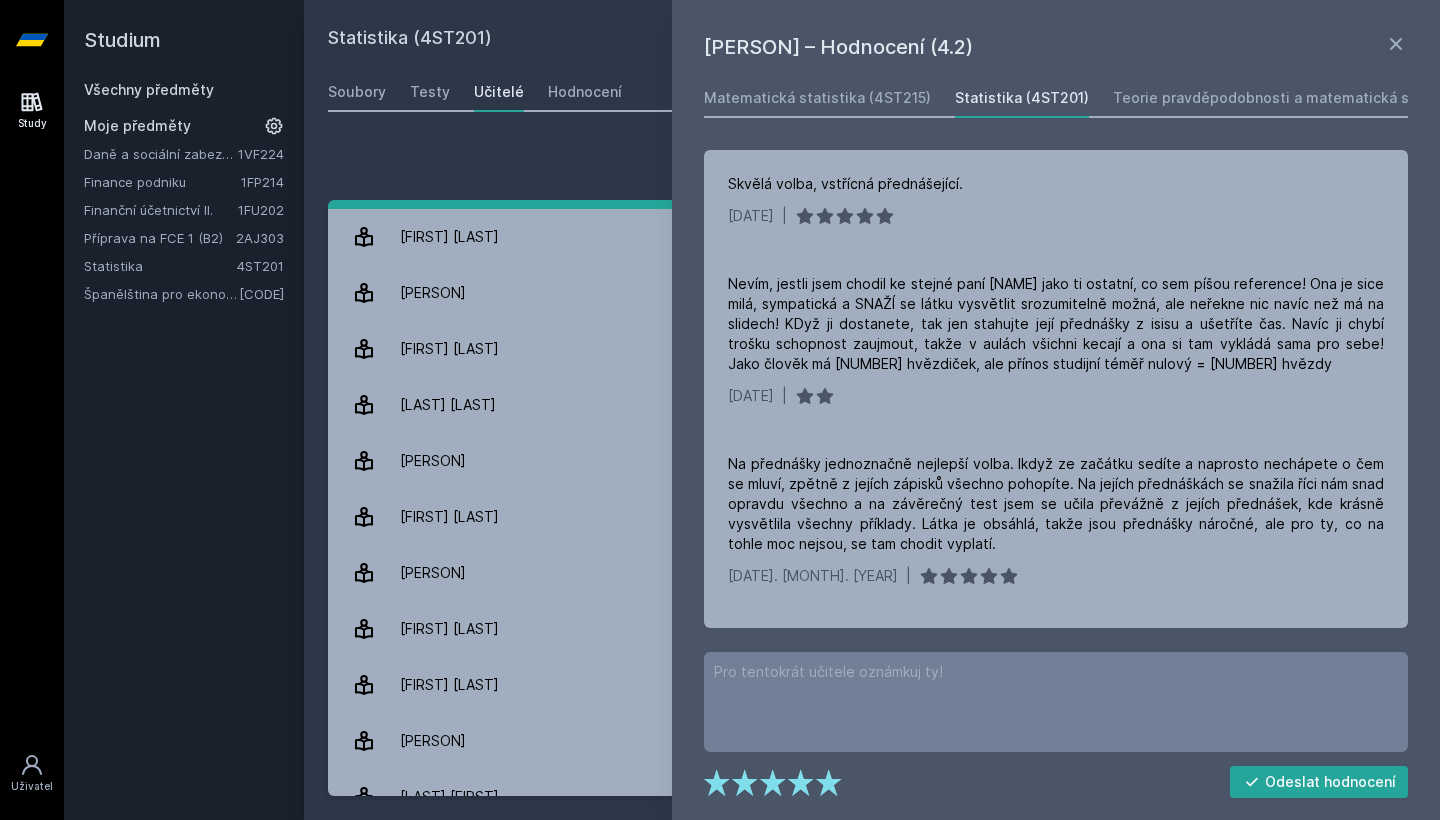 scroll, scrollTop: 1687, scrollLeft: 0, axis: vertical 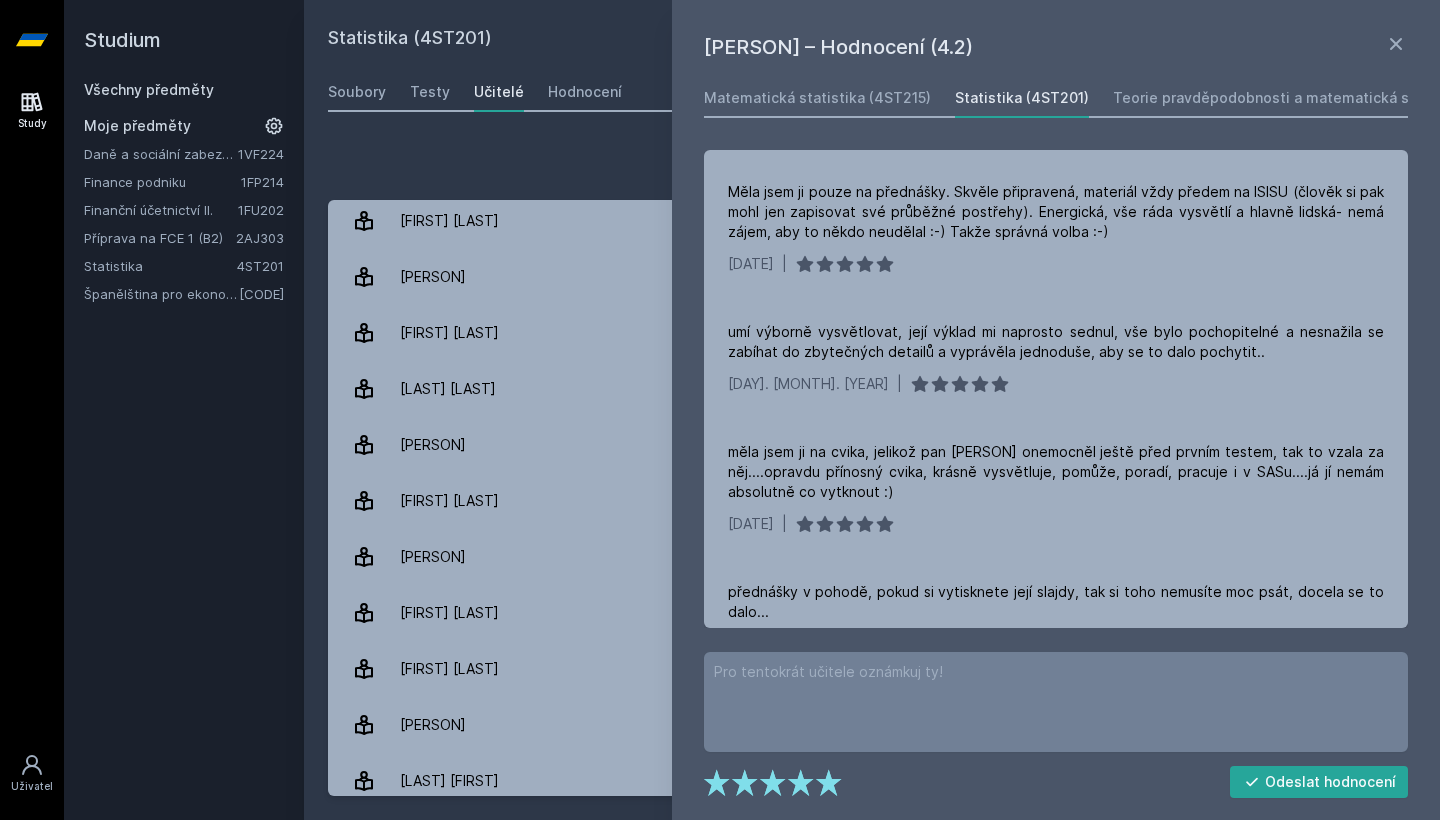 click on "Všechny předměty" at bounding box center (149, 89) 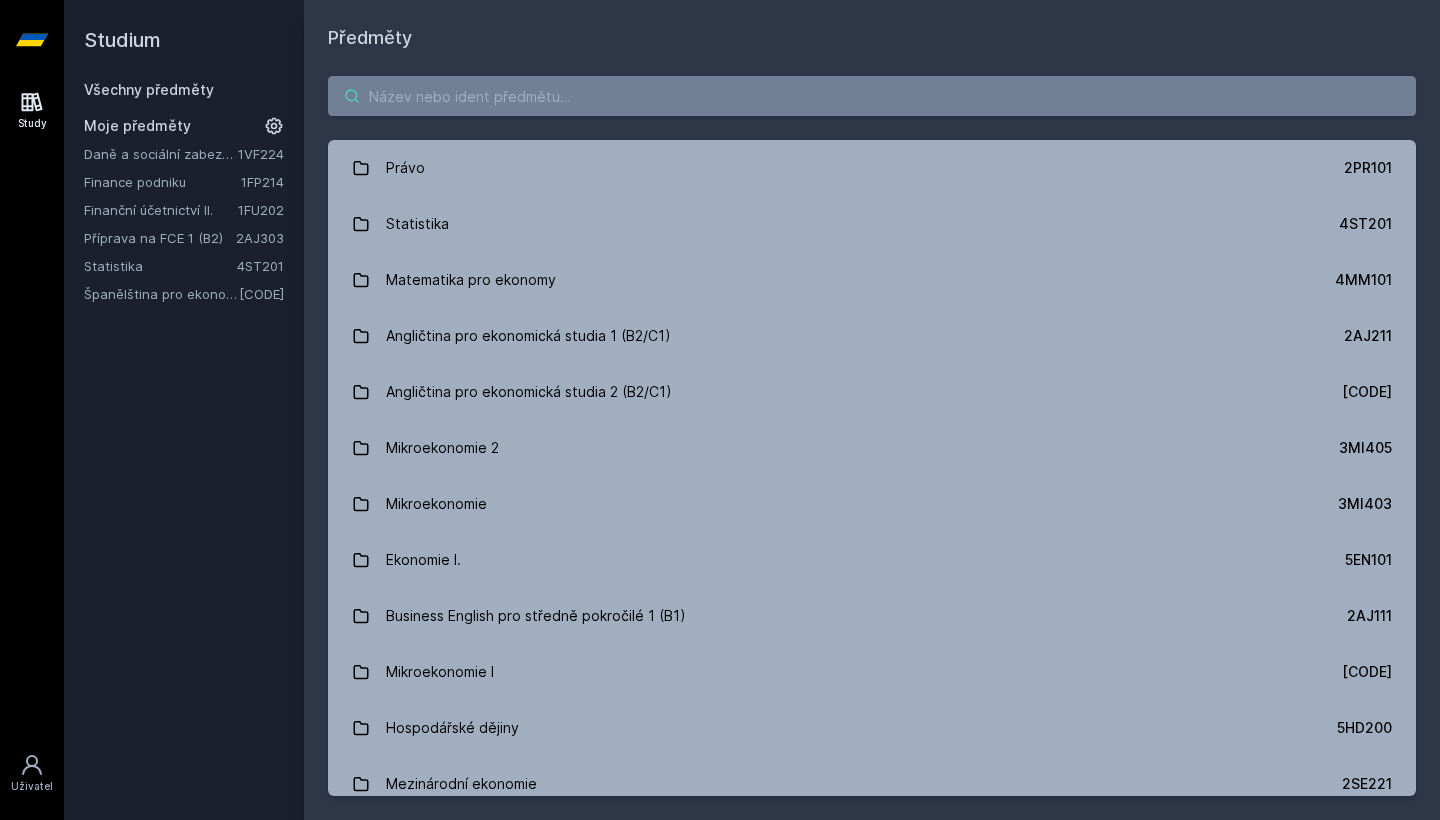 click at bounding box center [872, 96] 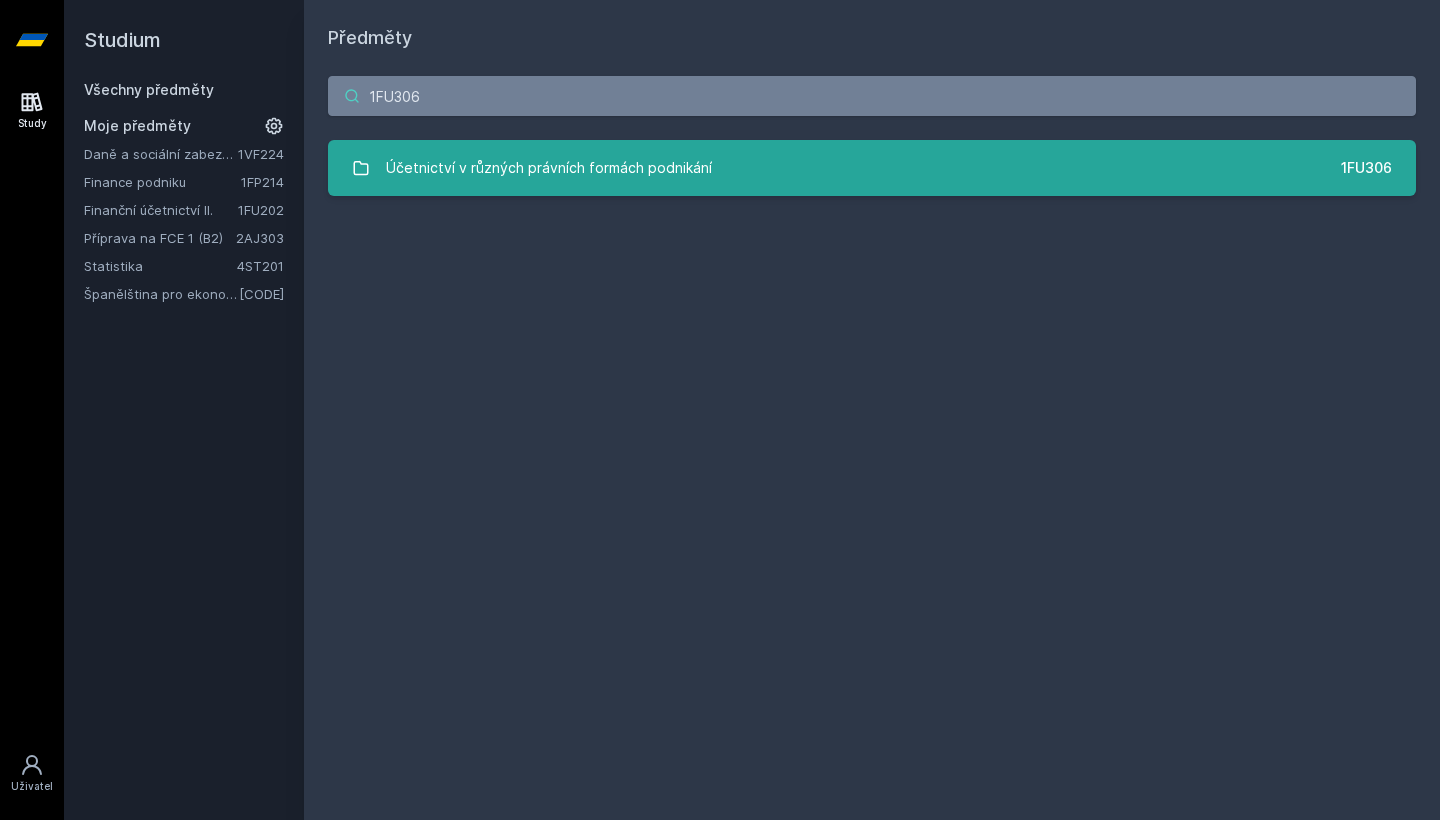 type on "1FU306" 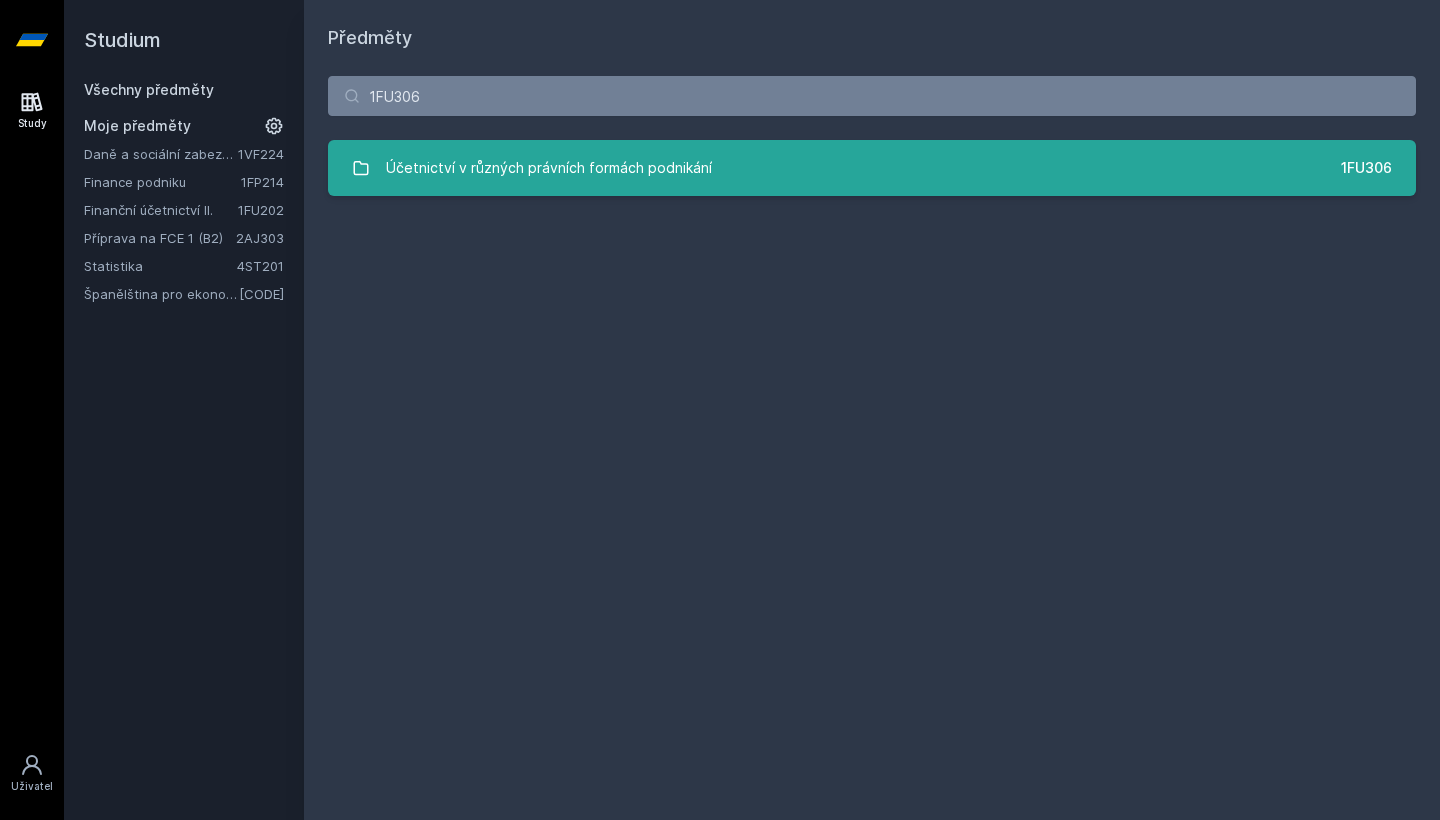 click on "Účetnictví v různých právních formách podnikání" at bounding box center (549, 168) 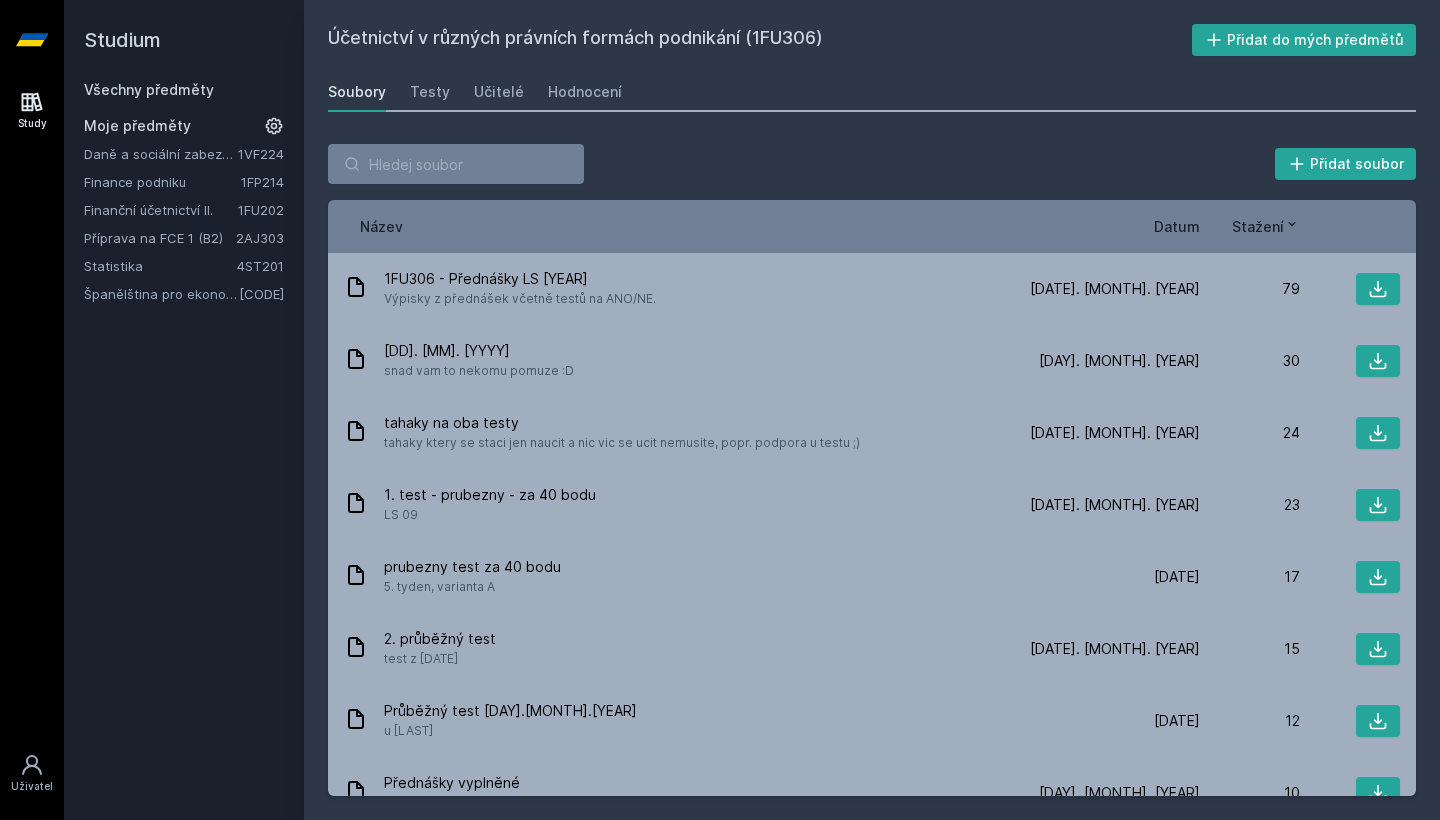 click on "Soubory
Testy
Učitelé
Hodnocení" at bounding box center [872, 92] 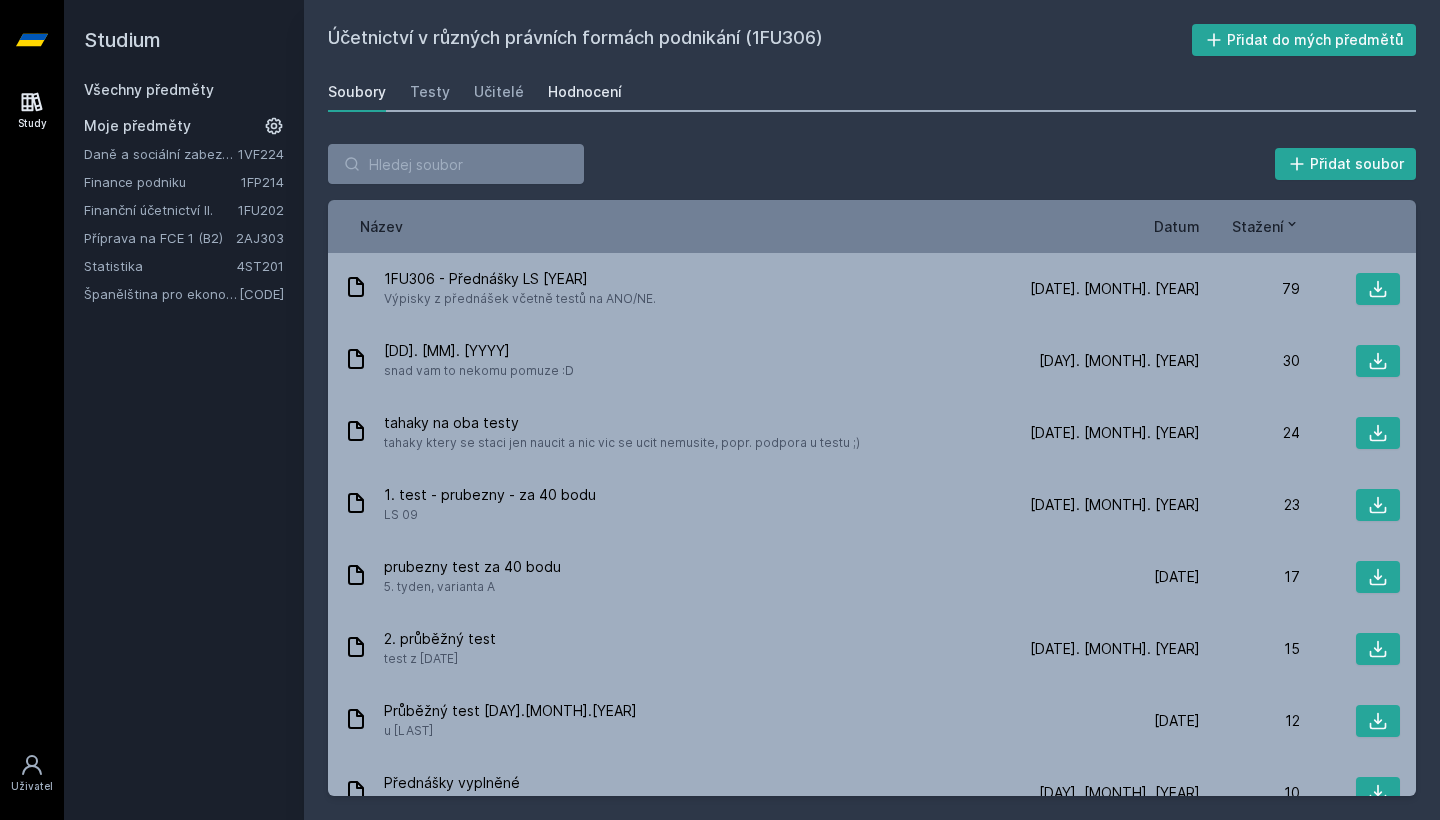 click on "Hodnocení" at bounding box center (585, 92) 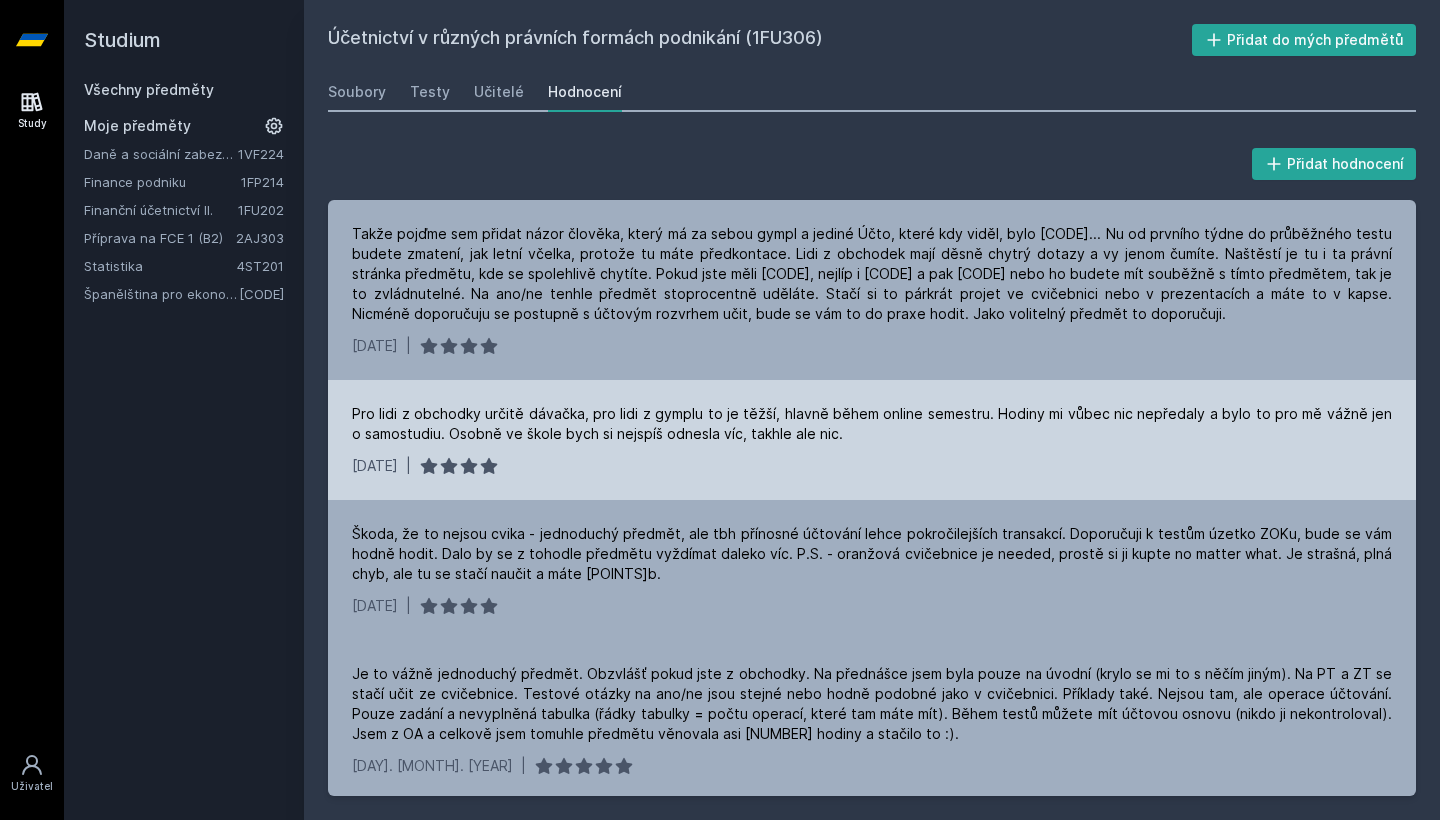 scroll, scrollTop: 0, scrollLeft: 0, axis: both 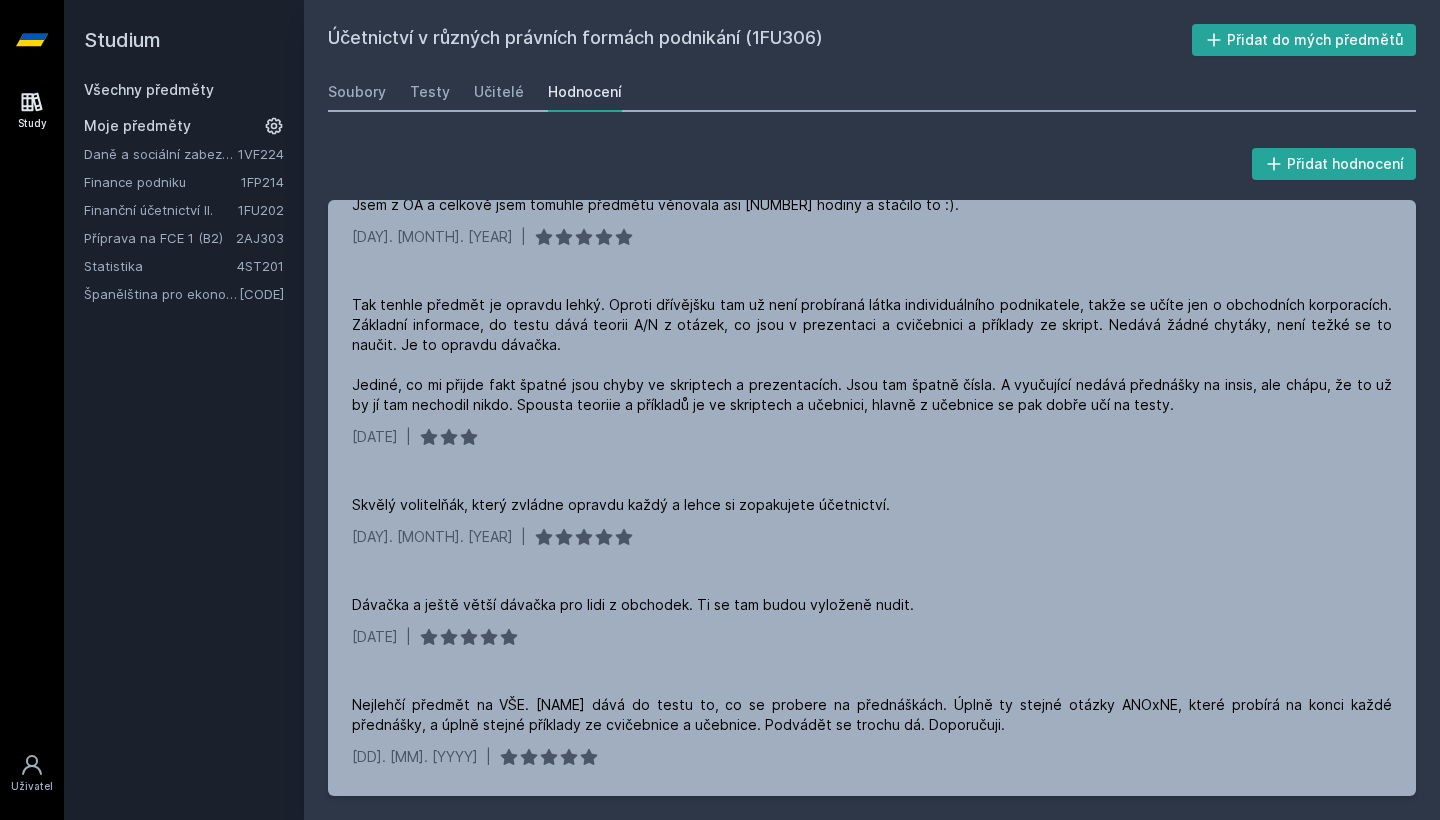 click on "Všechny předměty" at bounding box center [149, 89] 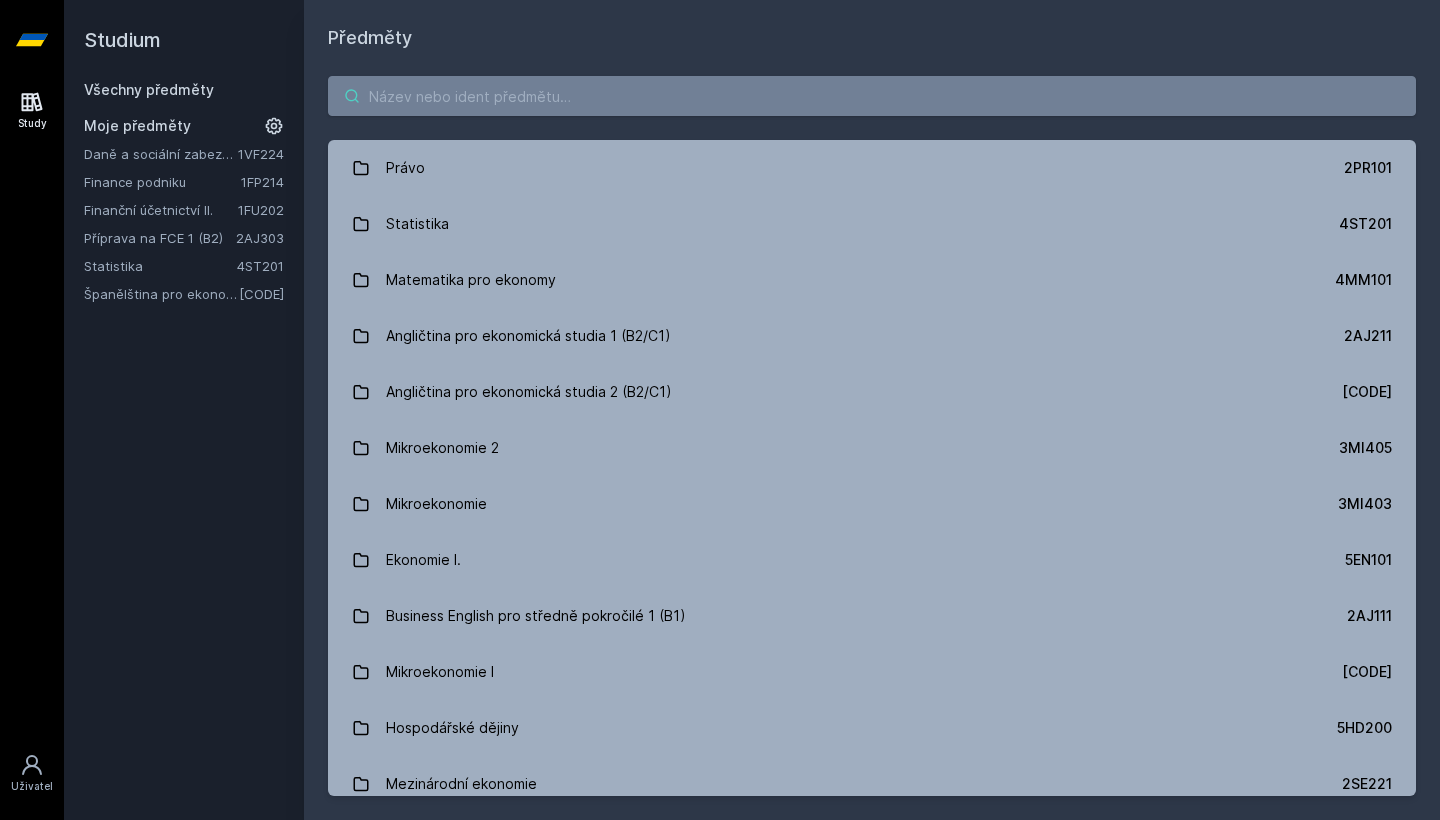 click at bounding box center (872, 96) 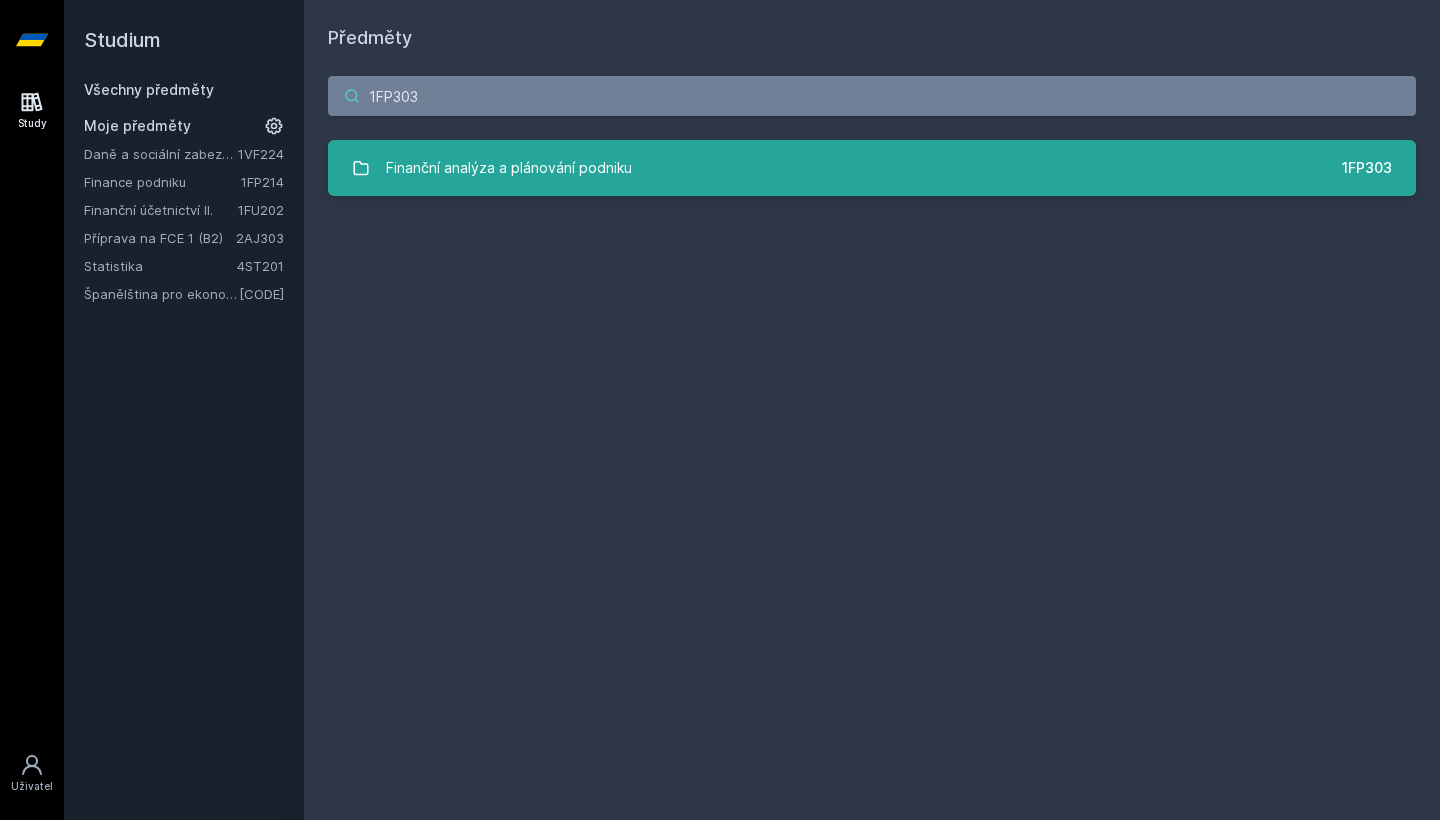 type on "1FP303" 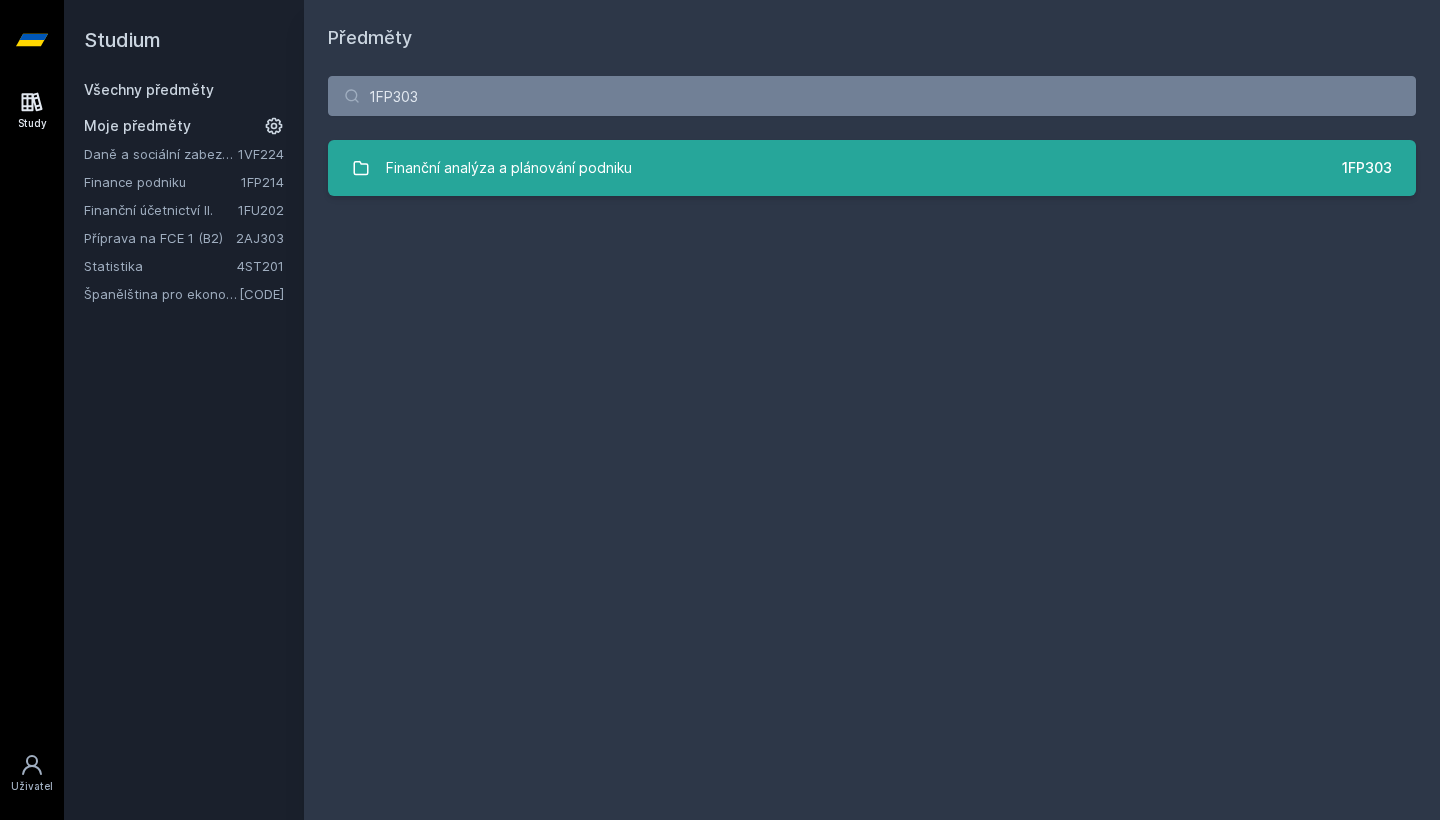 click on "Finanční analýza a plánování podniku   1FP303" at bounding box center (872, 168) 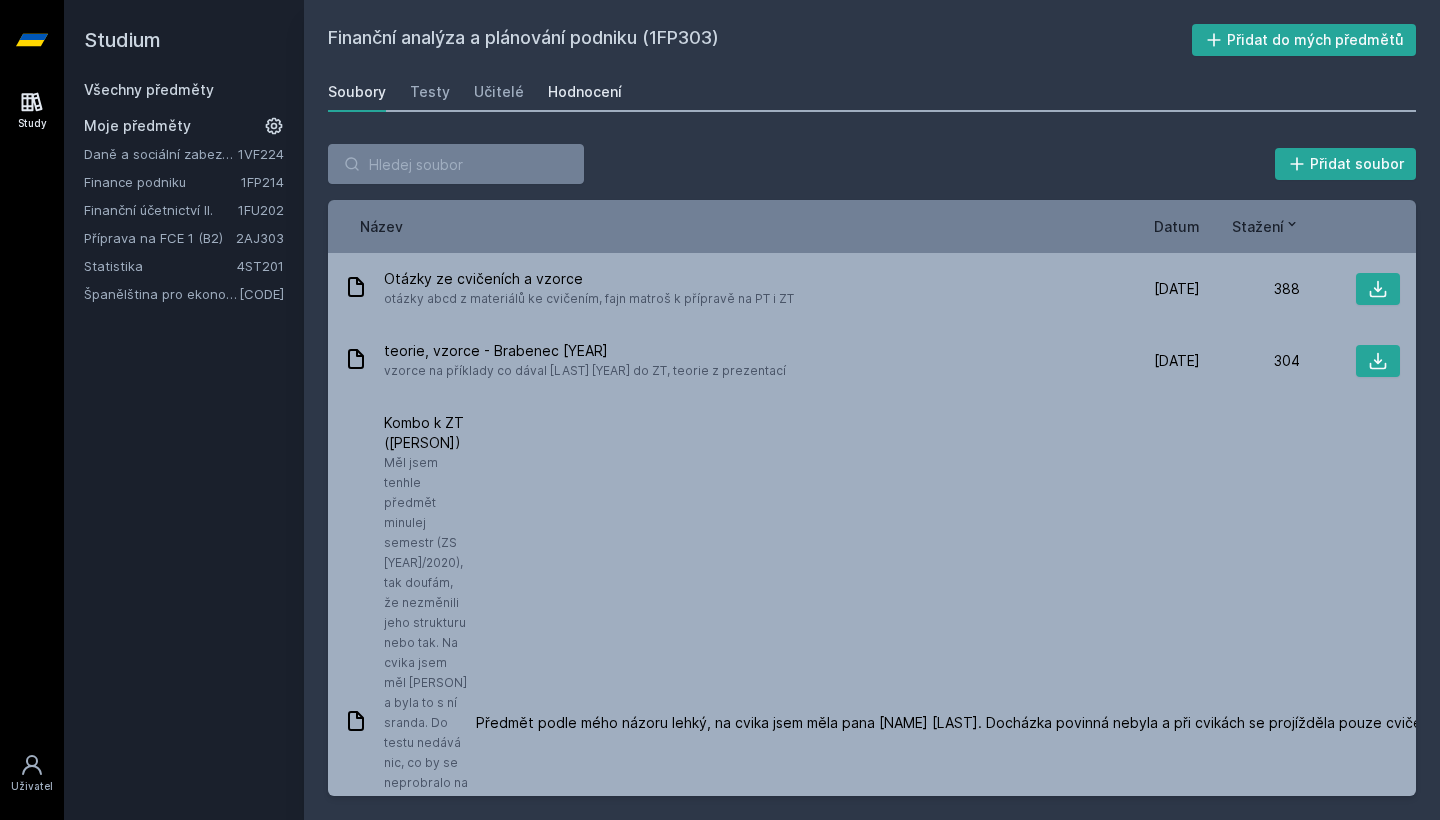 click on "Hodnocení" at bounding box center [585, 92] 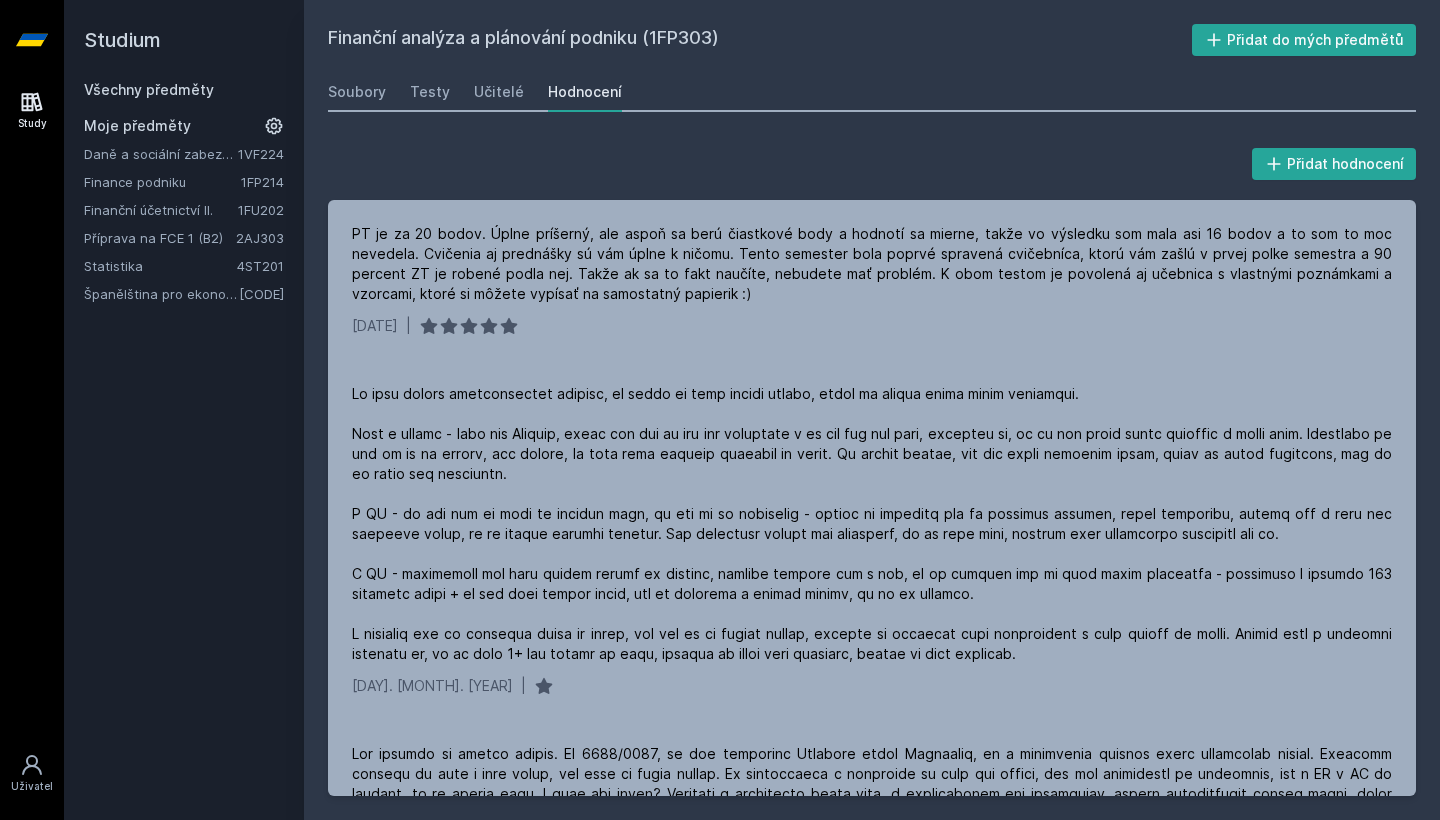 click on "Všechny předměty" at bounding box center [149, 89] 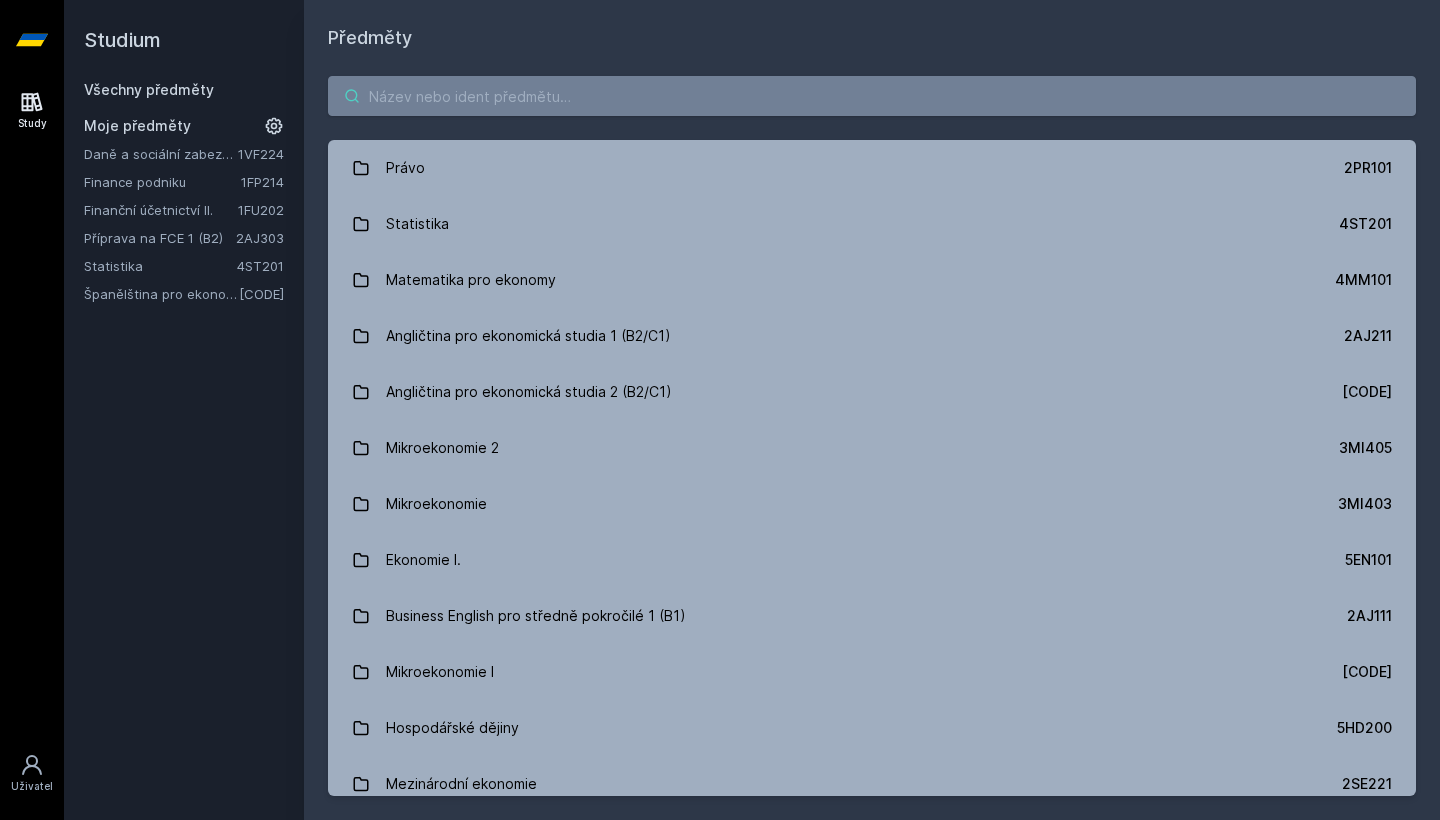 click at bounding box center [872, 96] 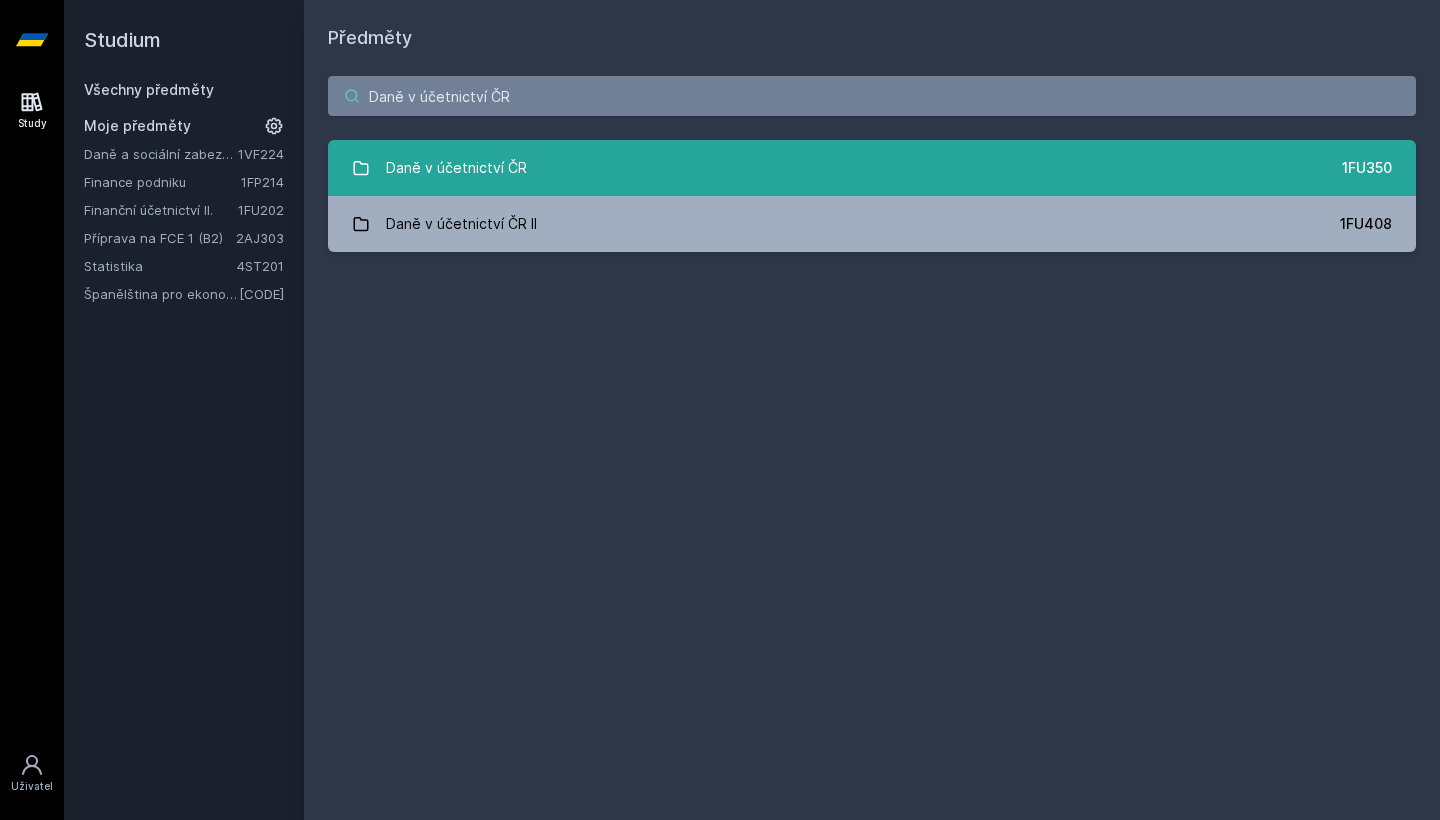 type on "Daně v účetnictví ČR" 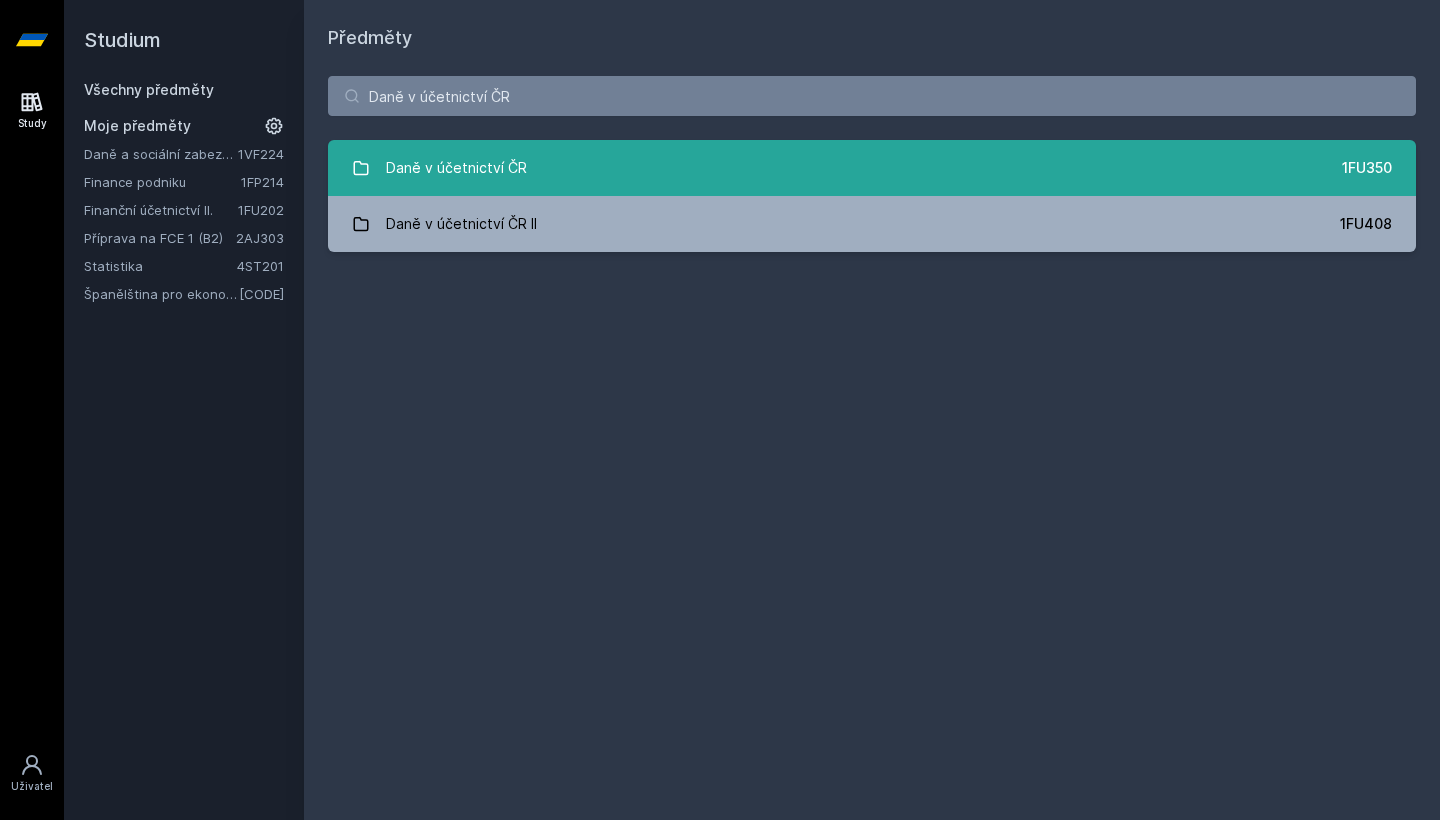 click on "Daně v účetnictví ČR 1FU[NUMBER]" at bounding box center (872, 168) 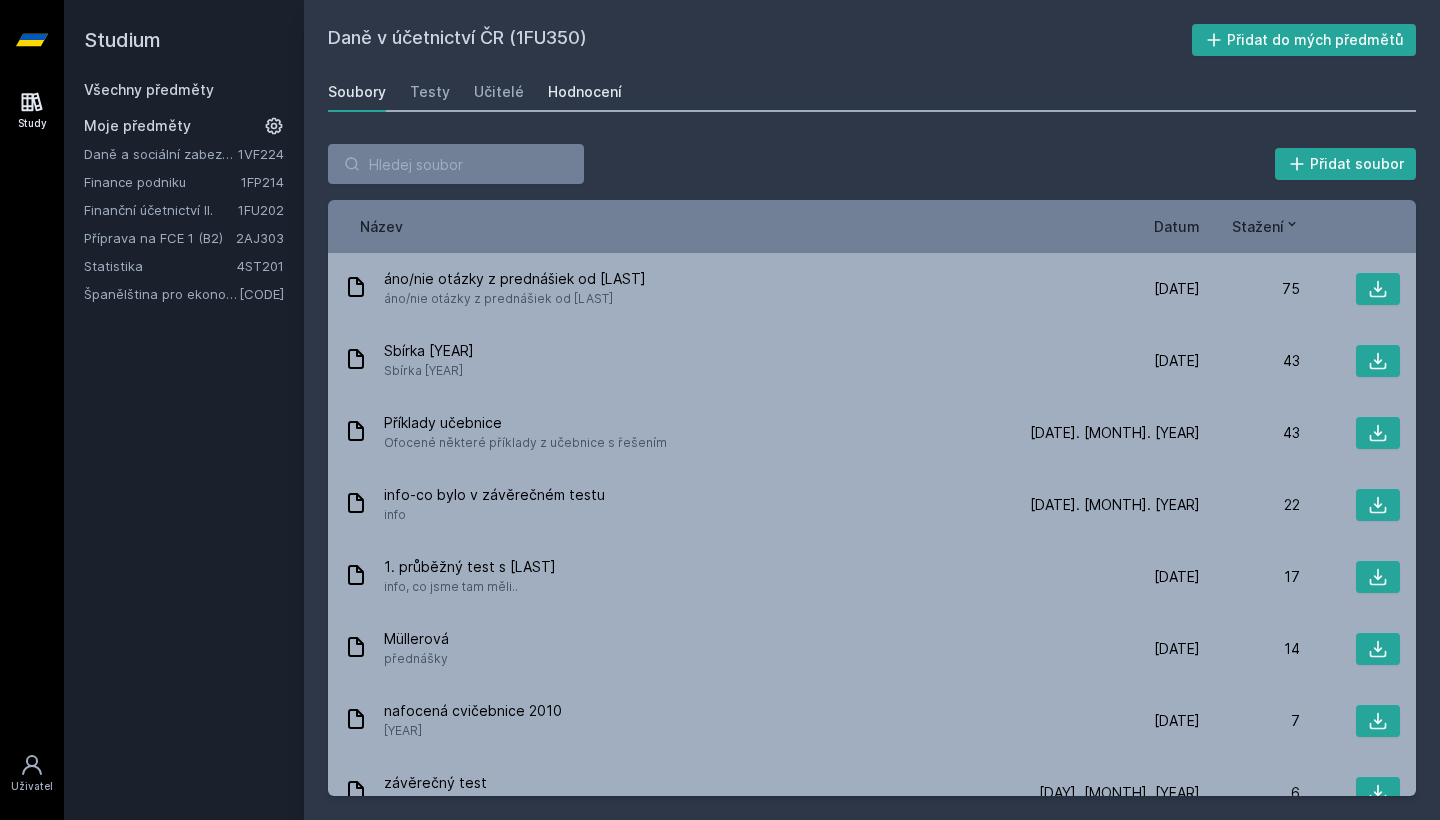 click on "Hodnocení" at bounding box center [585, 92] 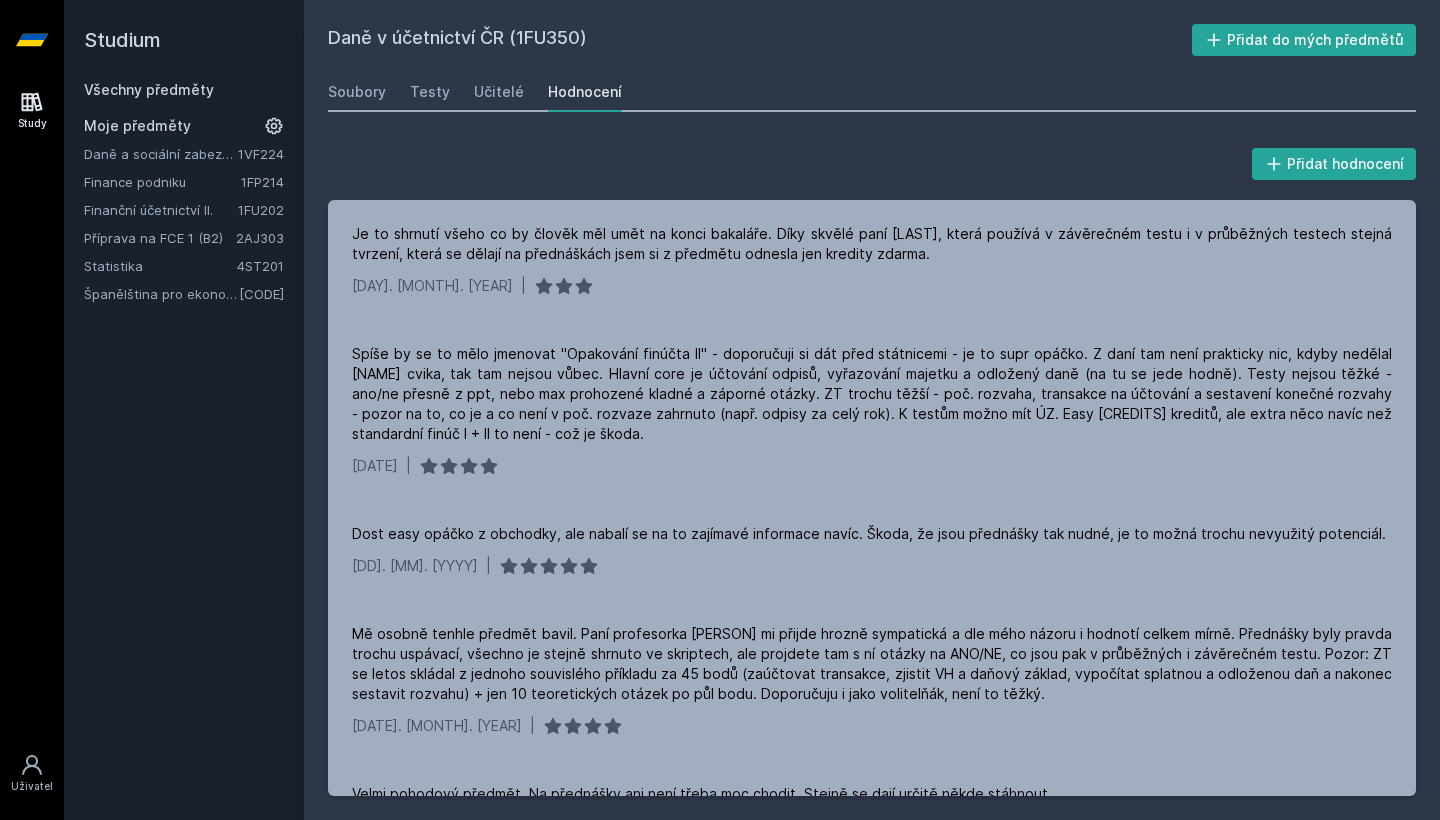 click on "Studium" at bounding box center (184, 40) 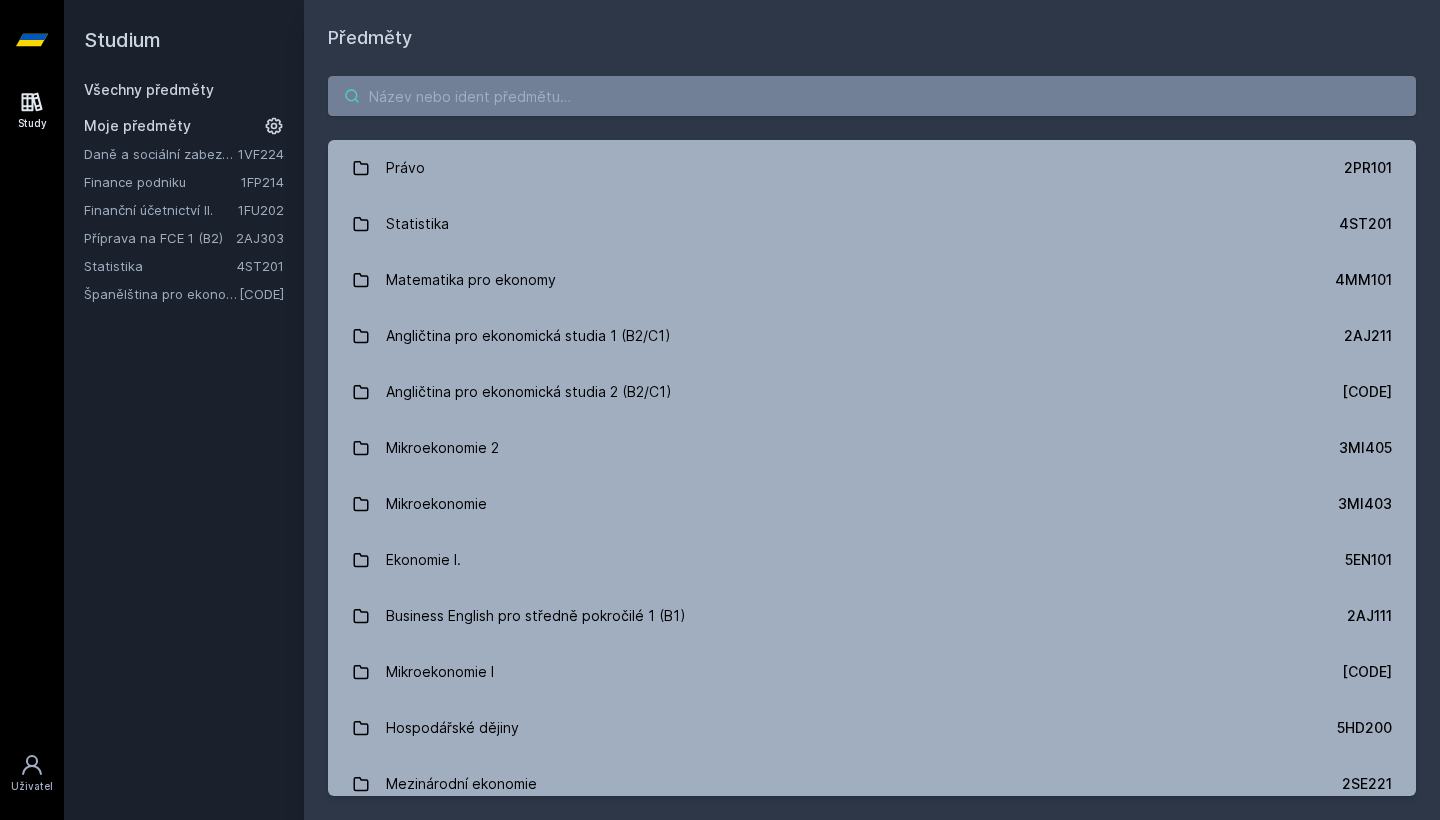 click at bounding box center [872, 96] 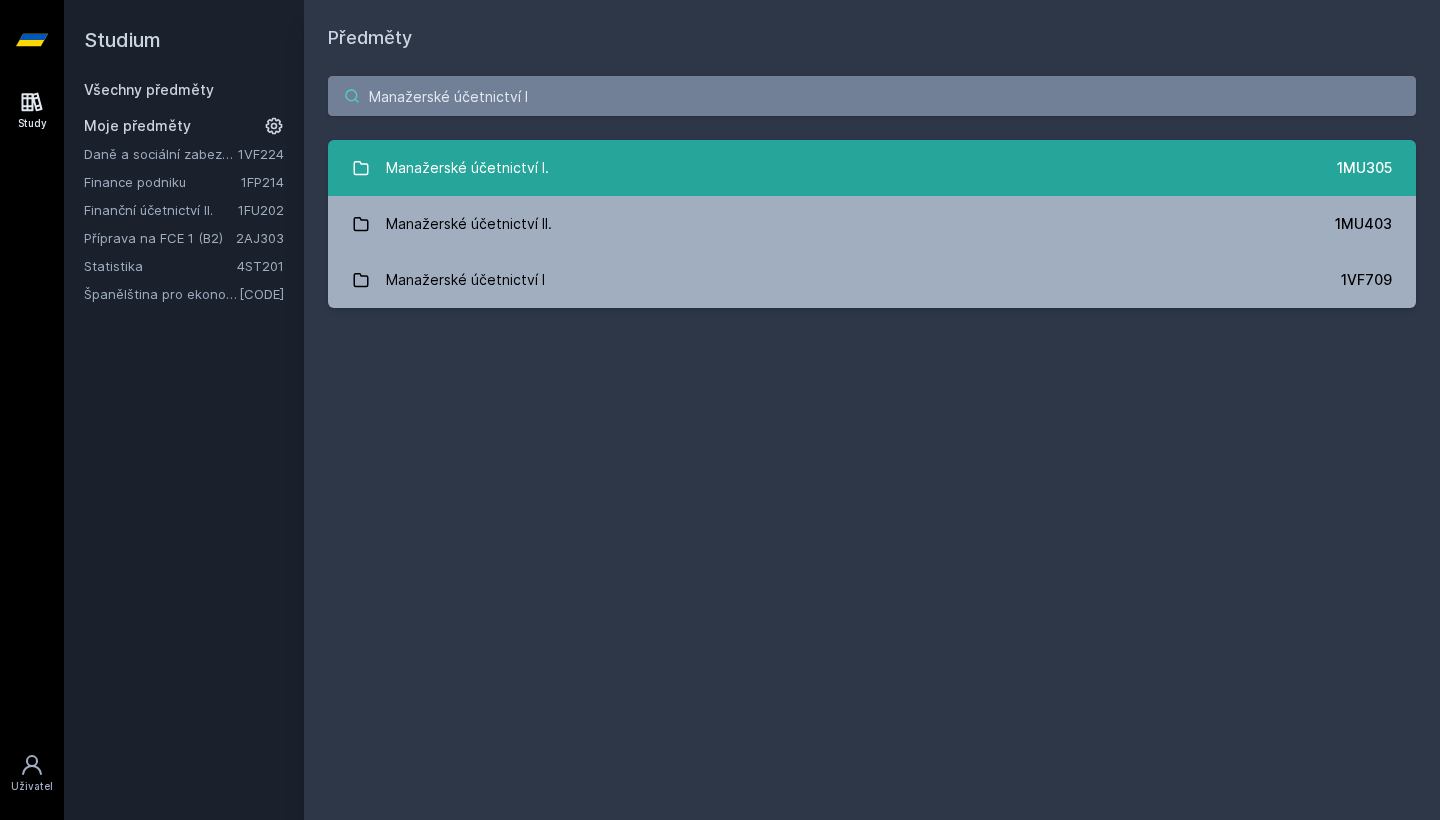 type on "Manažerské účetnictví I" 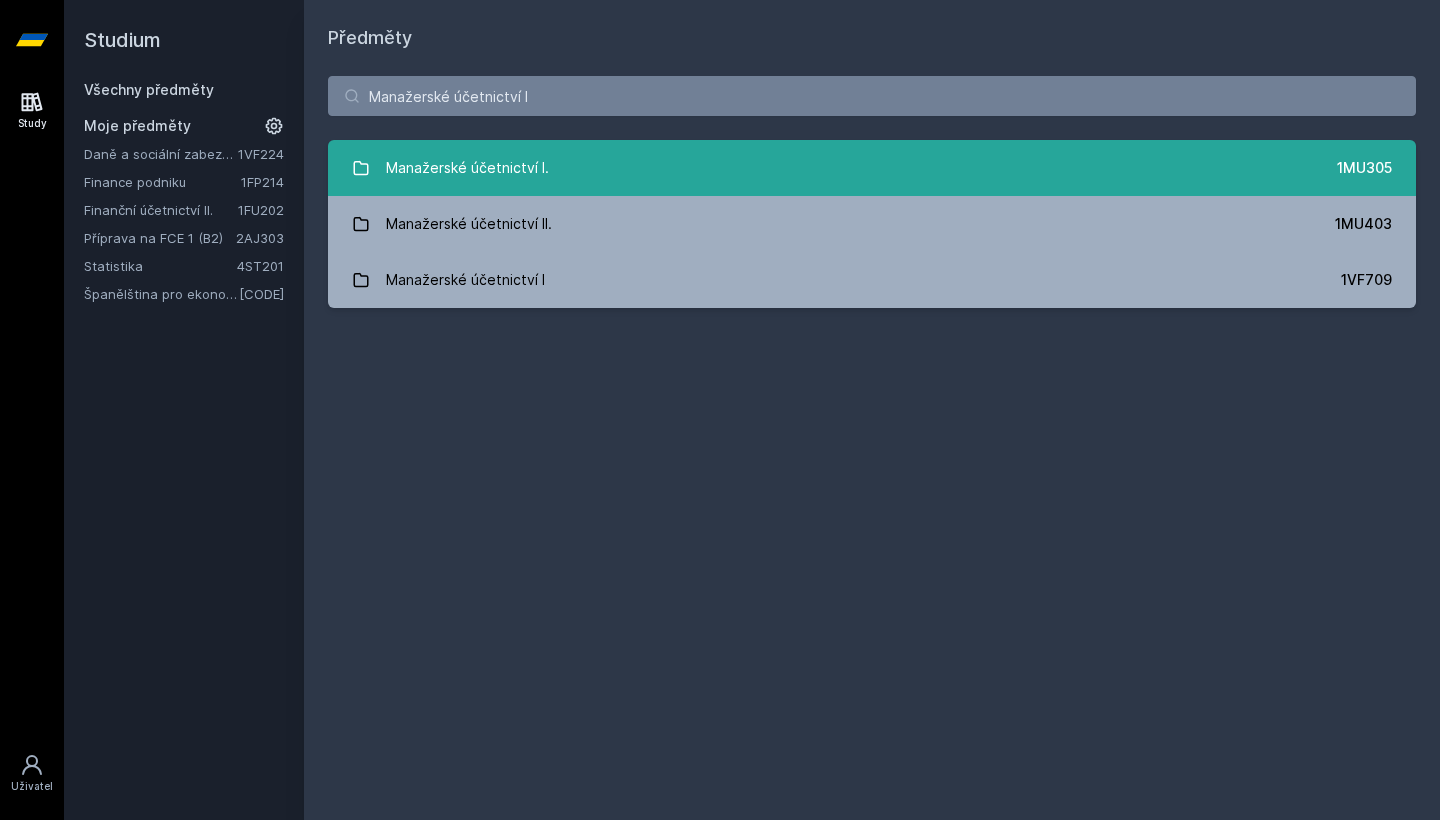 click on "Manažerské účetnictví I.   [CODE]" at bounding box center [872, 168] 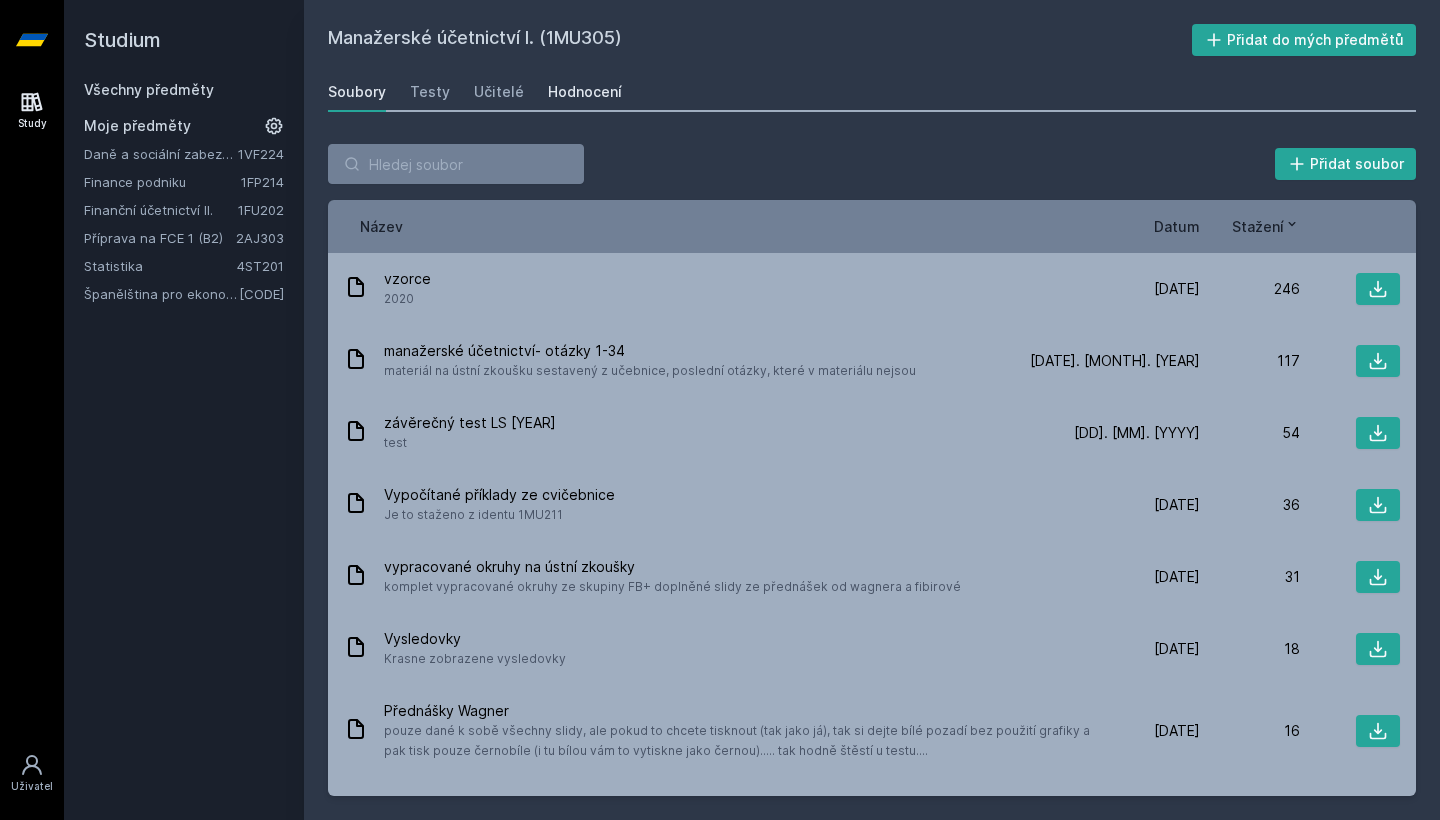 click on "Hodnocení" at bounding box center [585, 92] 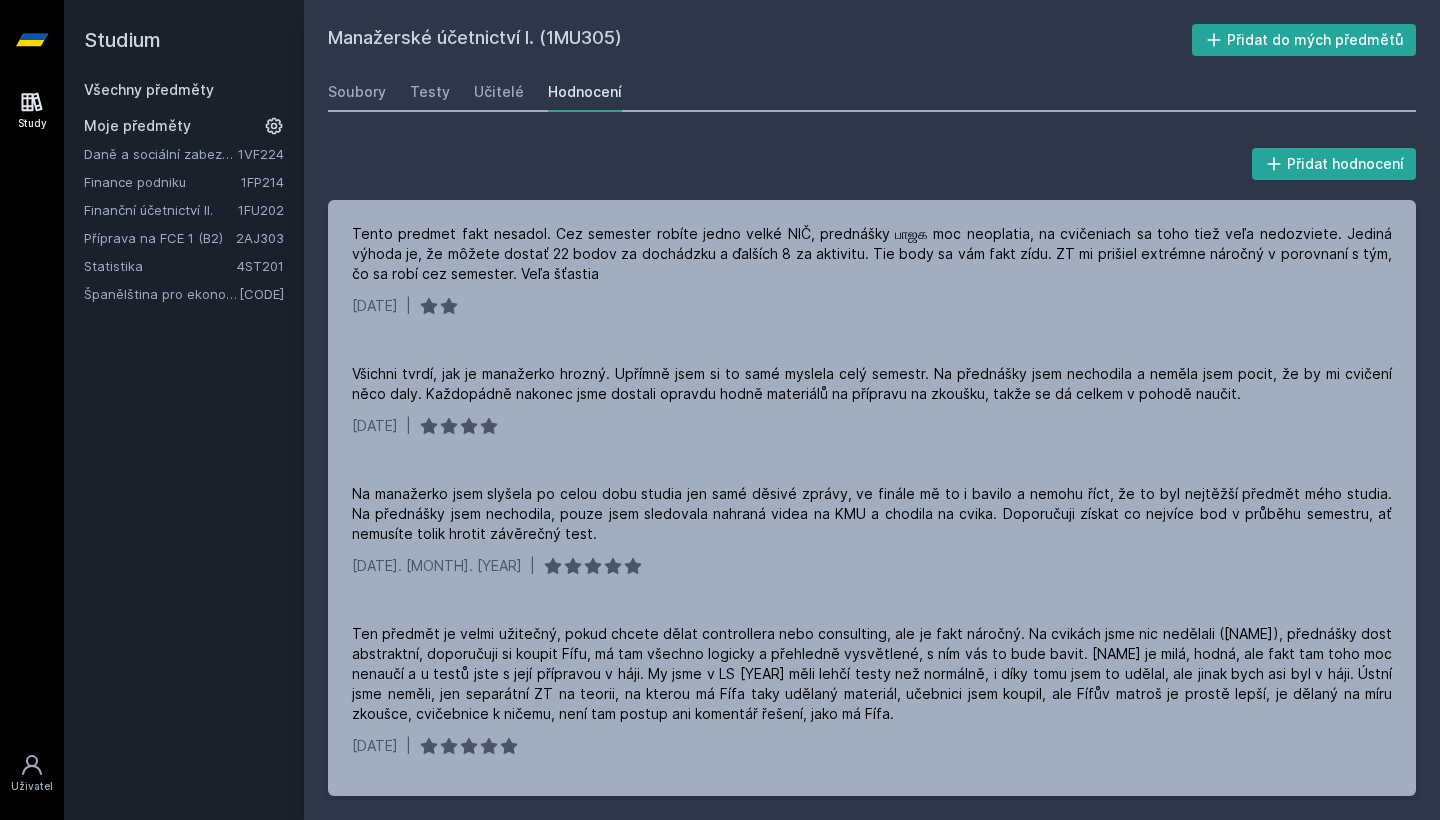 click on "Všechny předměty" at bounding box center [149, 89] 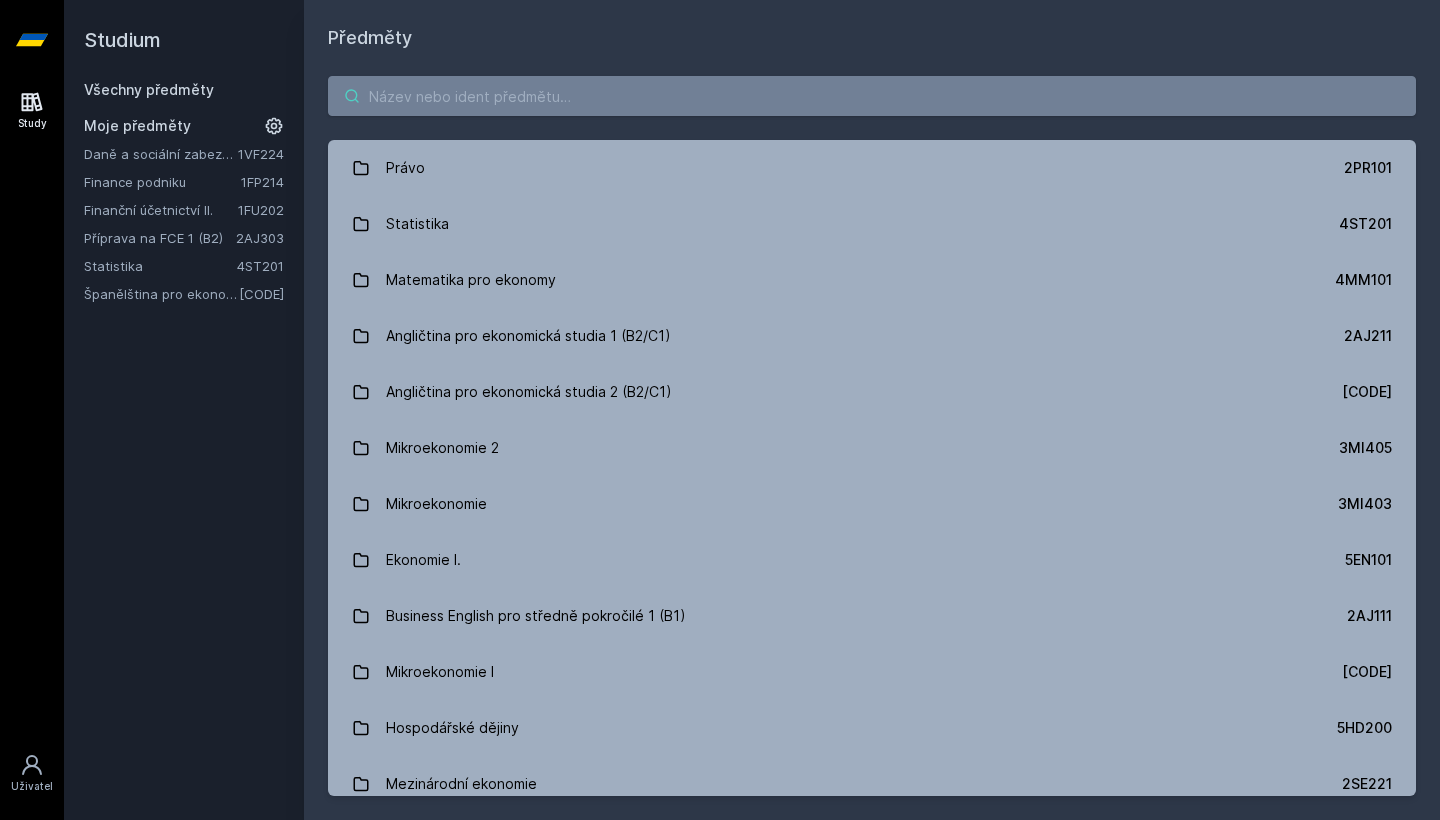 click at bounding box center (872, 96) 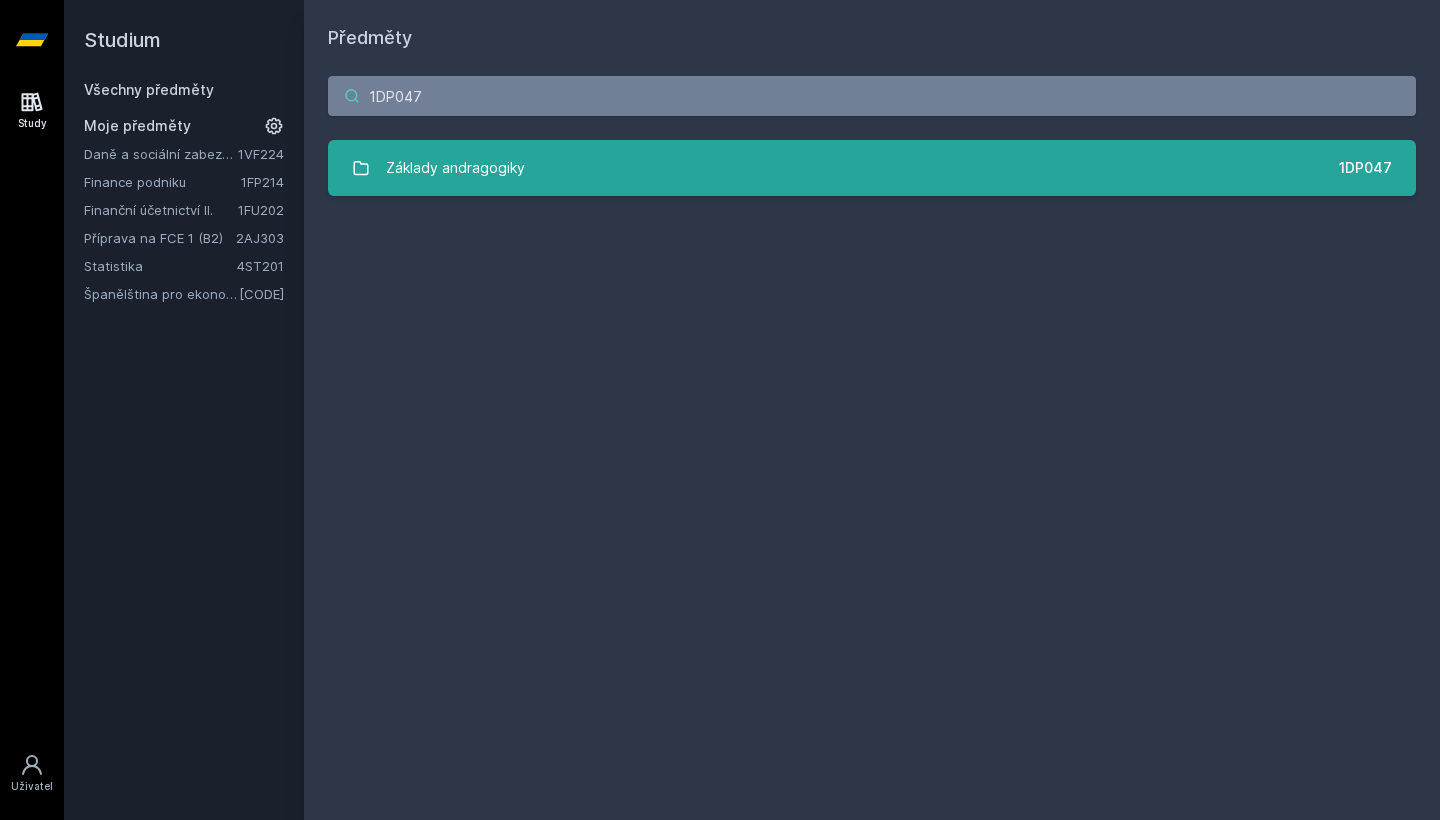type on "1DP047" 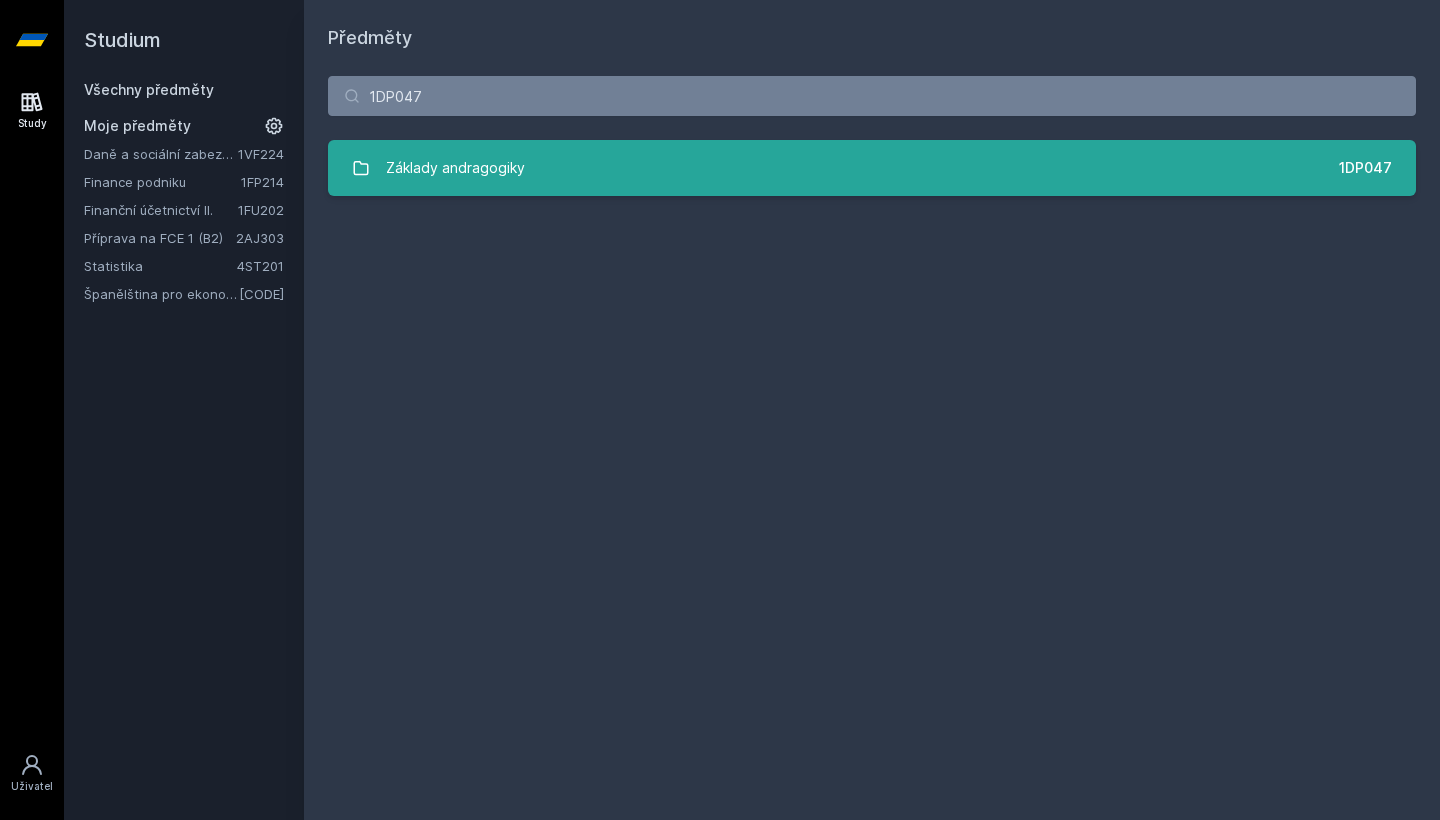 click on "Základy andragogiky   1DP047" at bounding box center (872, 168) 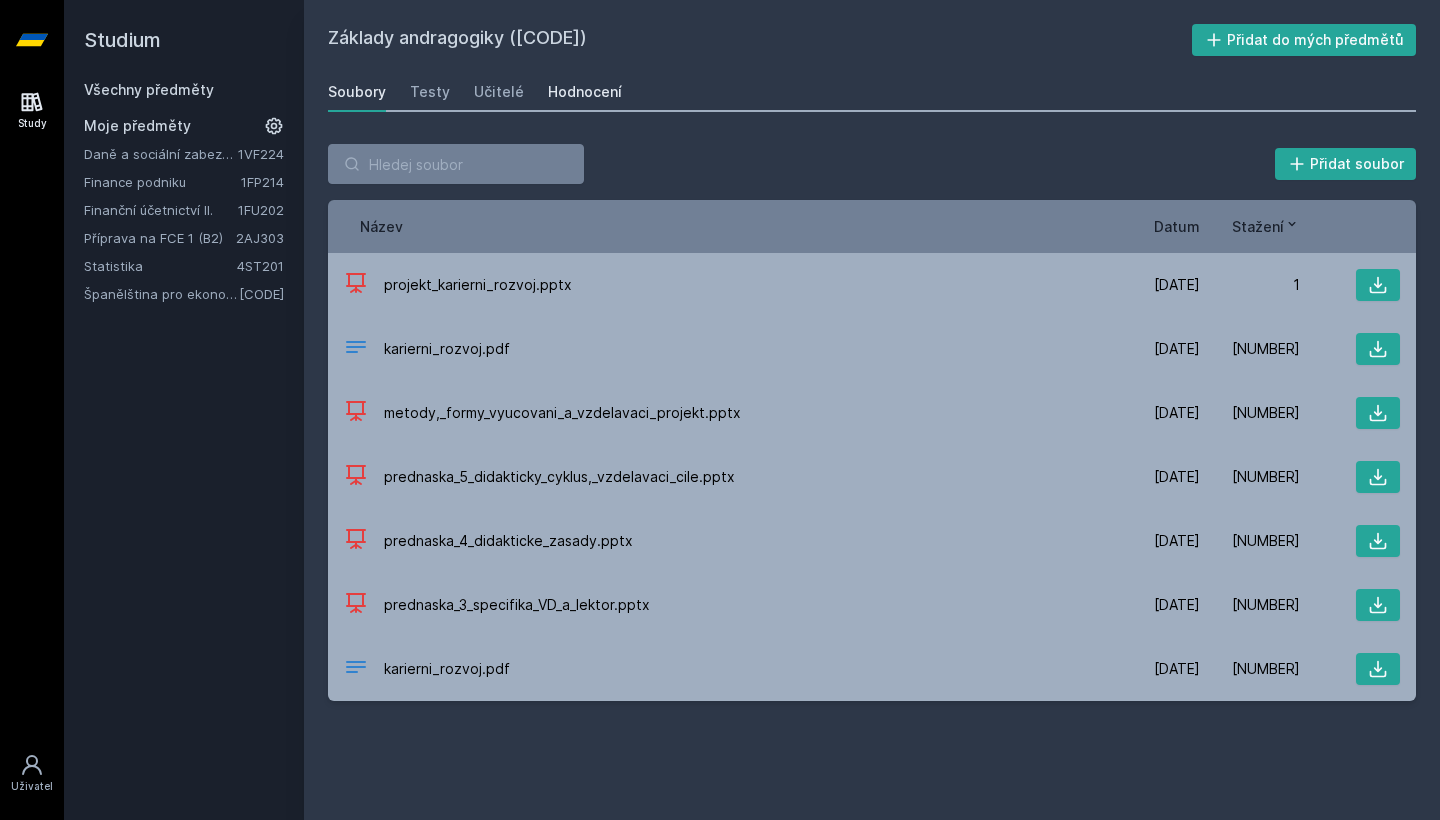 click on "Hodnocení" at bounding box center (585, 92) 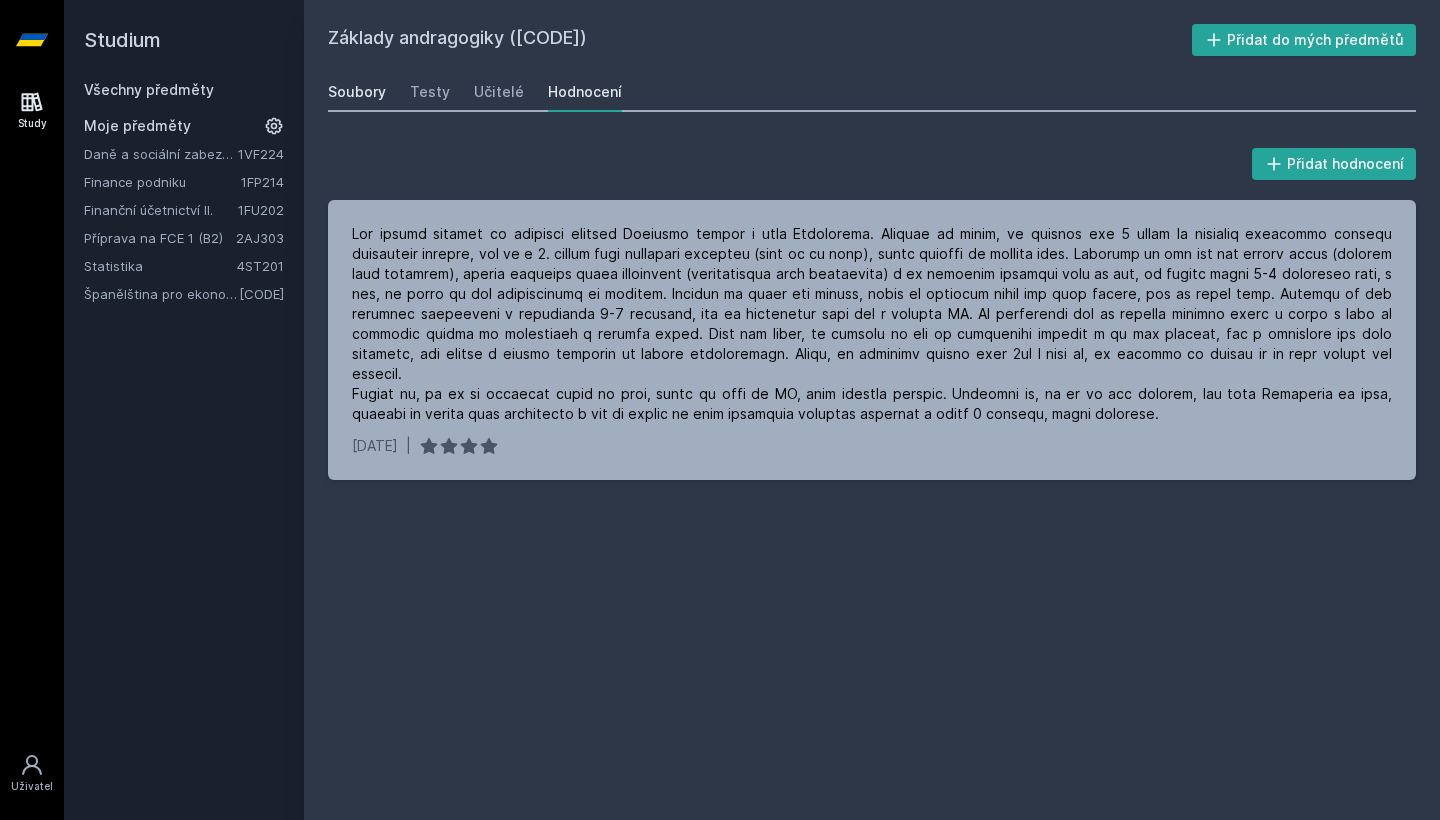 click on "Soubory" at bounding box center (357, 92) 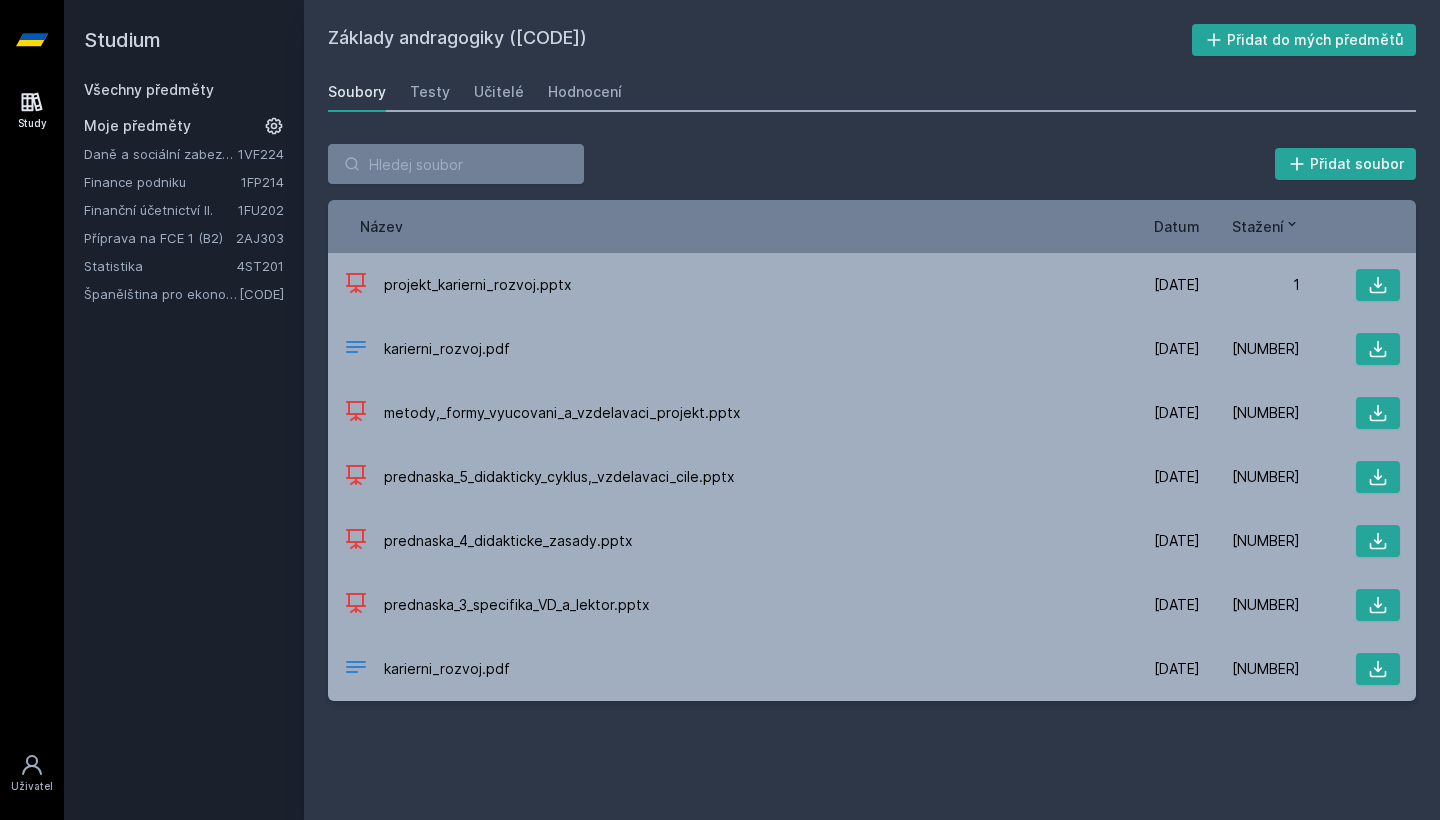 click on "Všechny předměty" at bounding box center [149, 89] 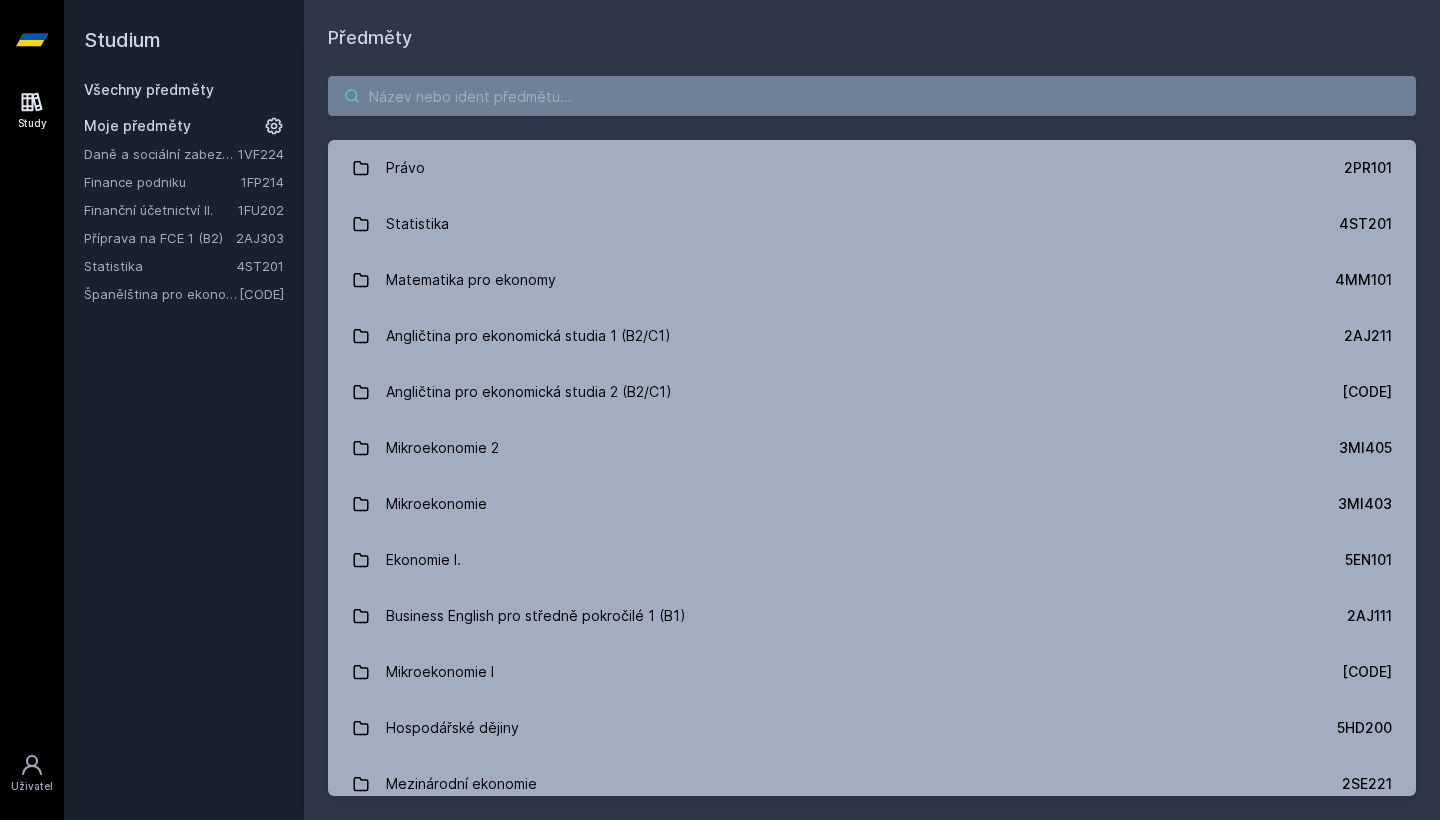 click at bounding box center (872, 96) 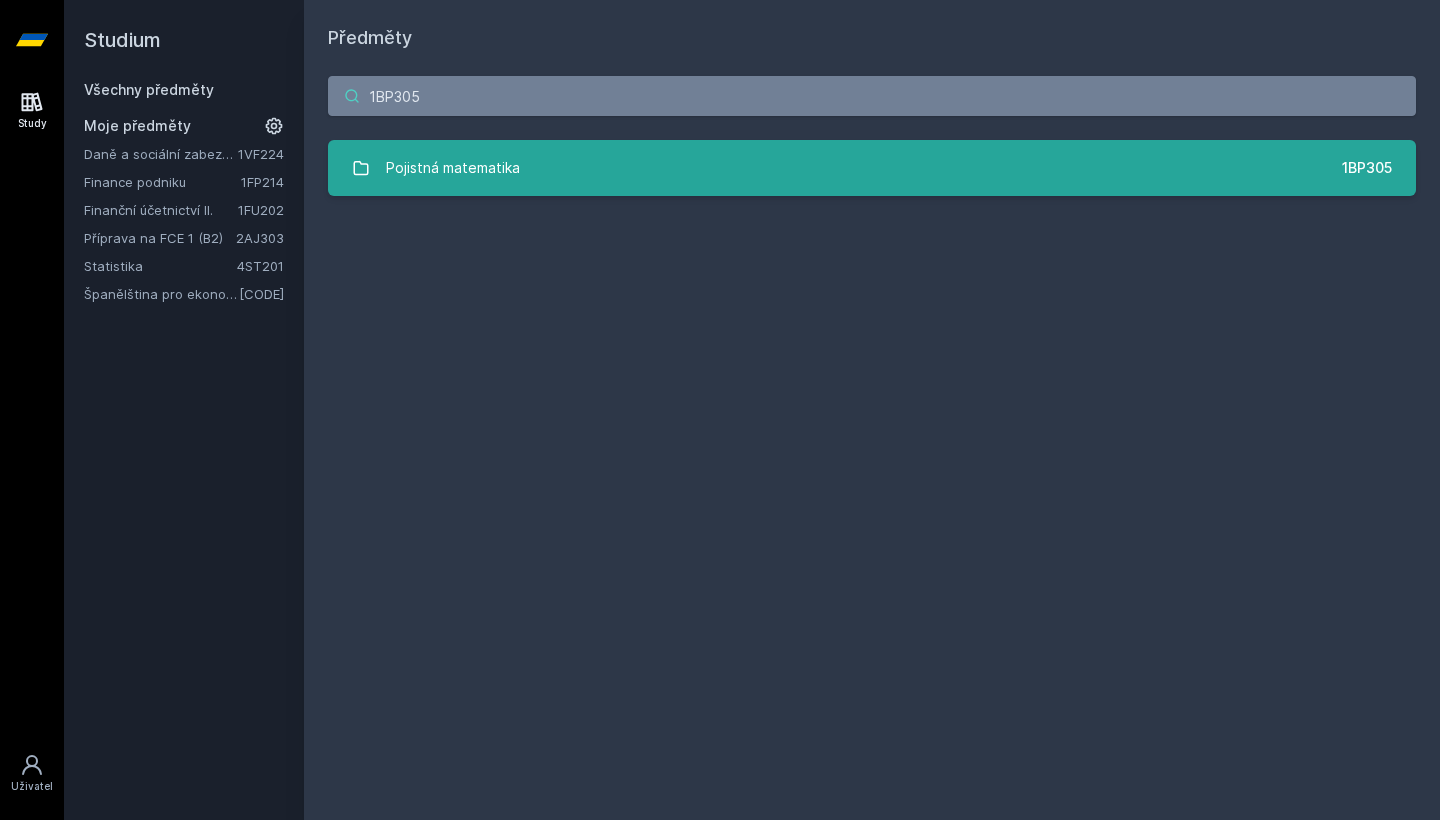type on "1BP305" 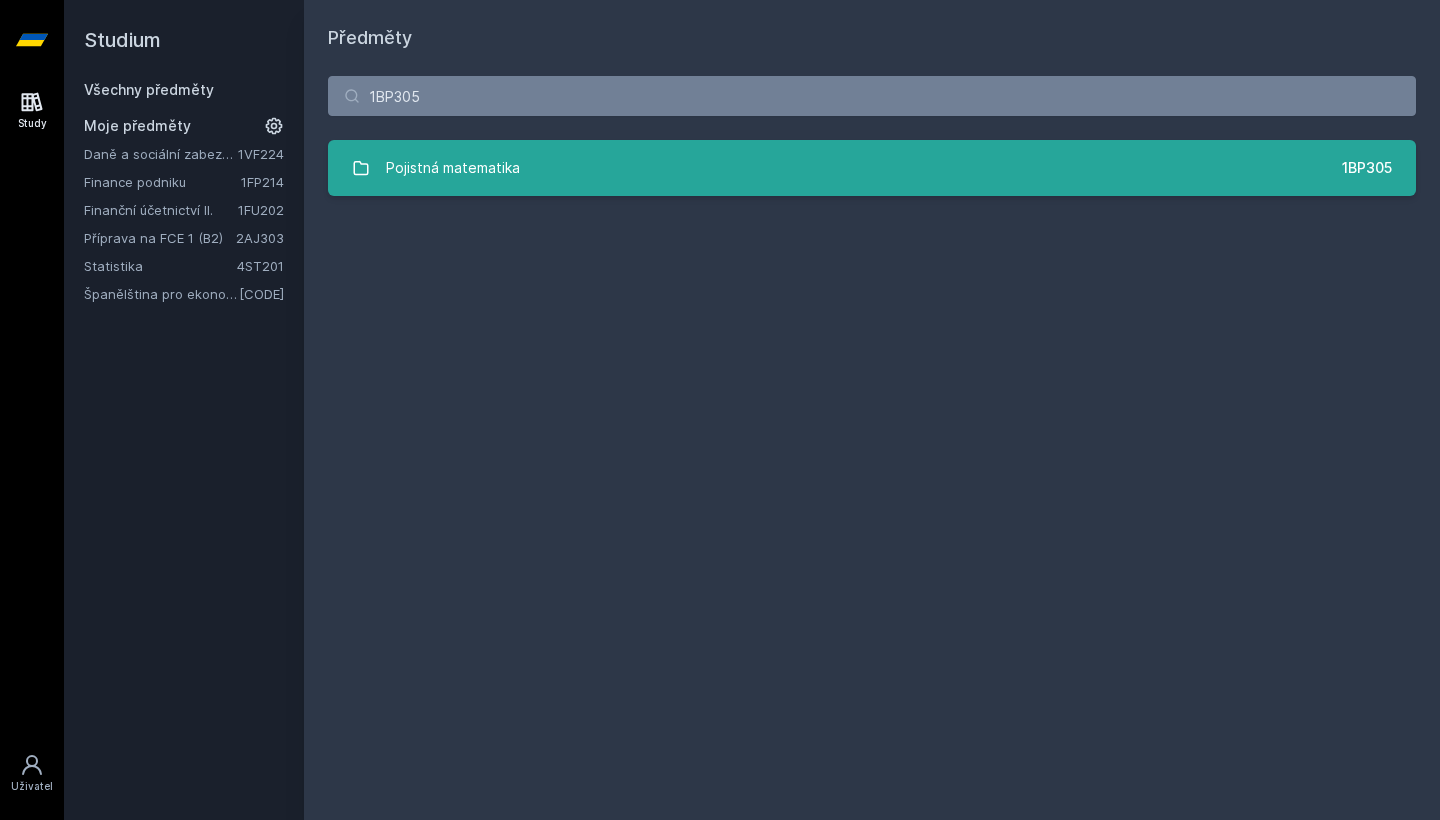 click on "Pojistná matematika" at bounding box center (453, 168) 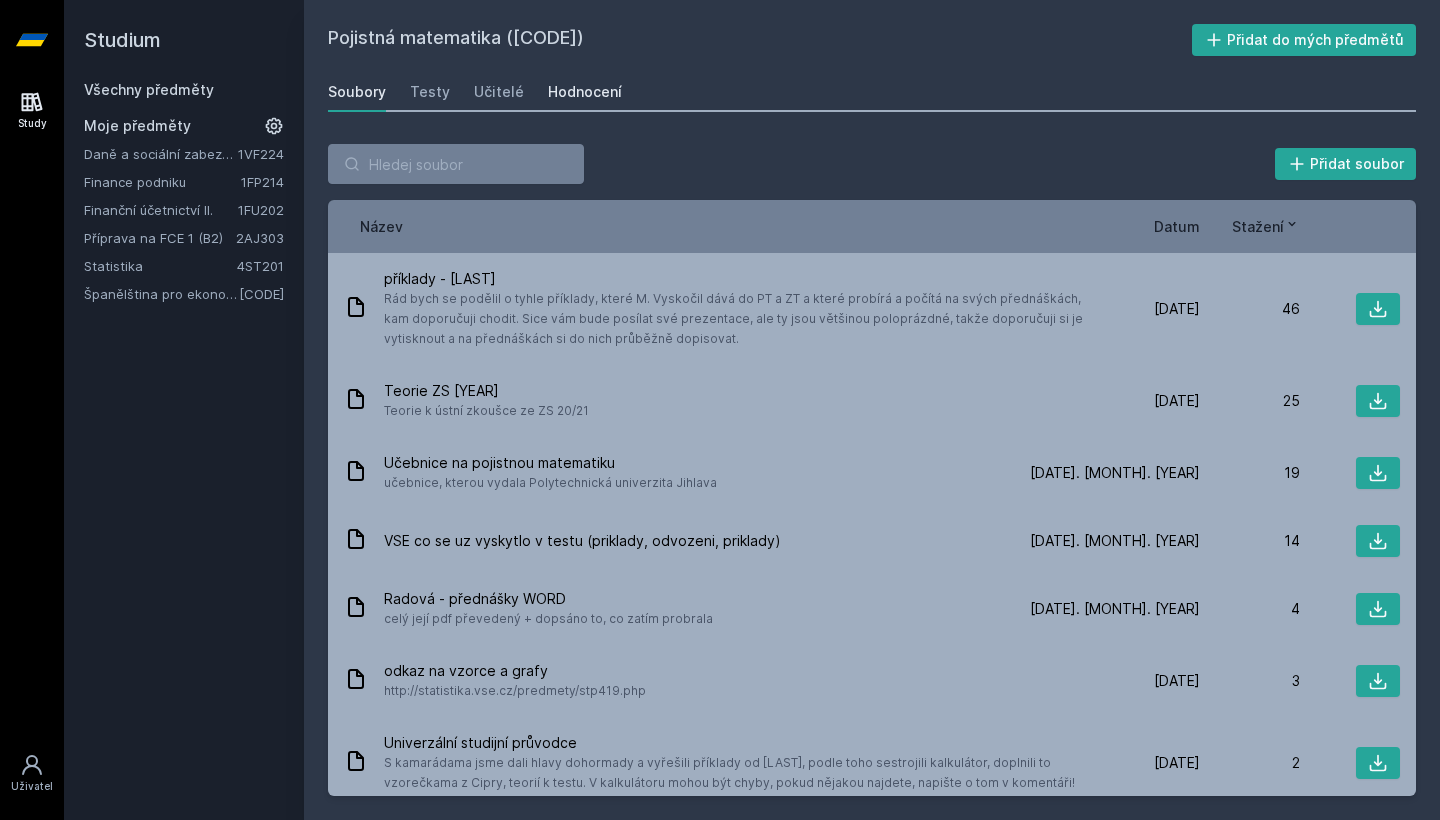 click on "Hodnocení" at bounding box center (585, 92) 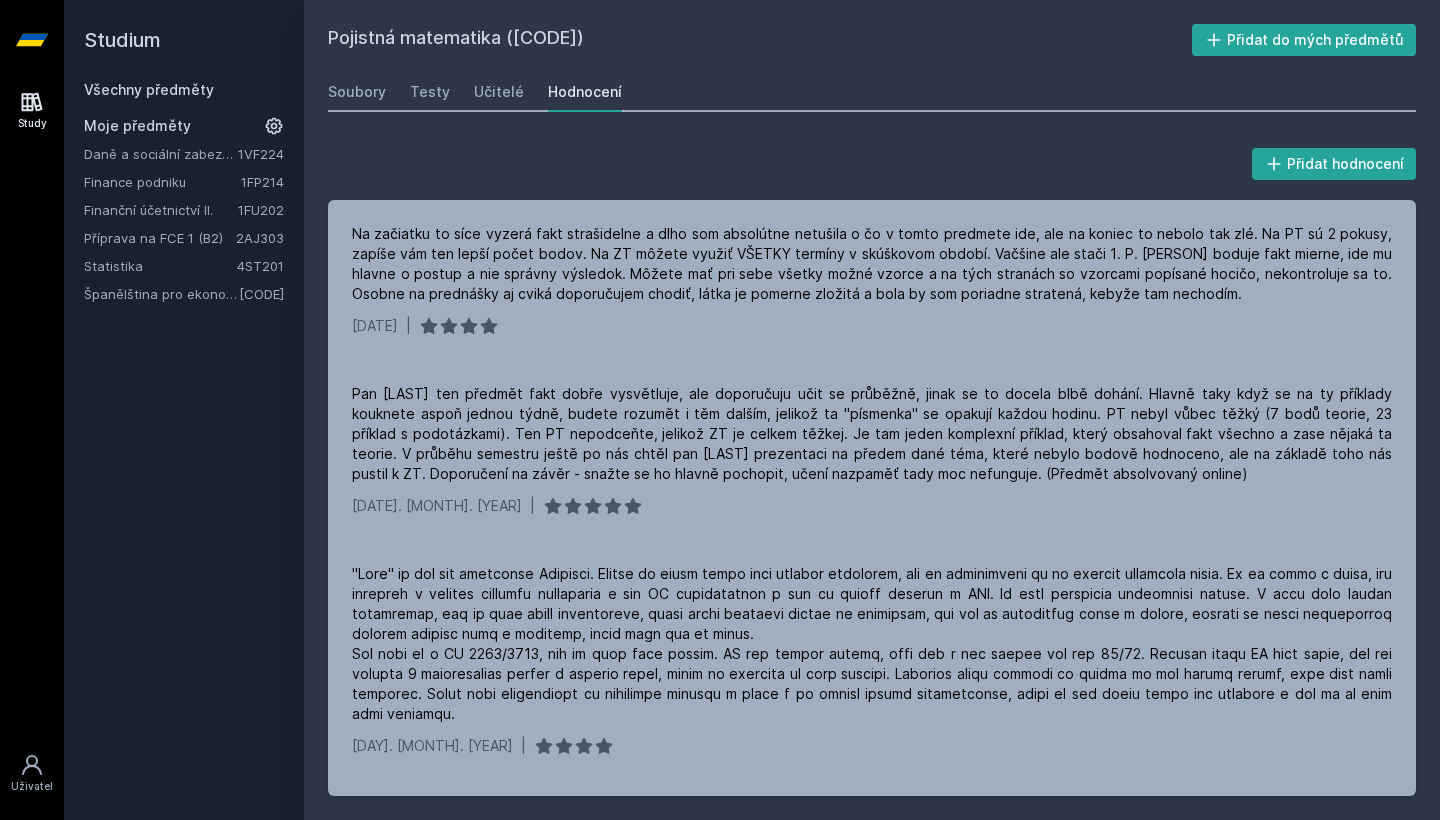 click on "Hodnocení" at bounding box center [585, 92] 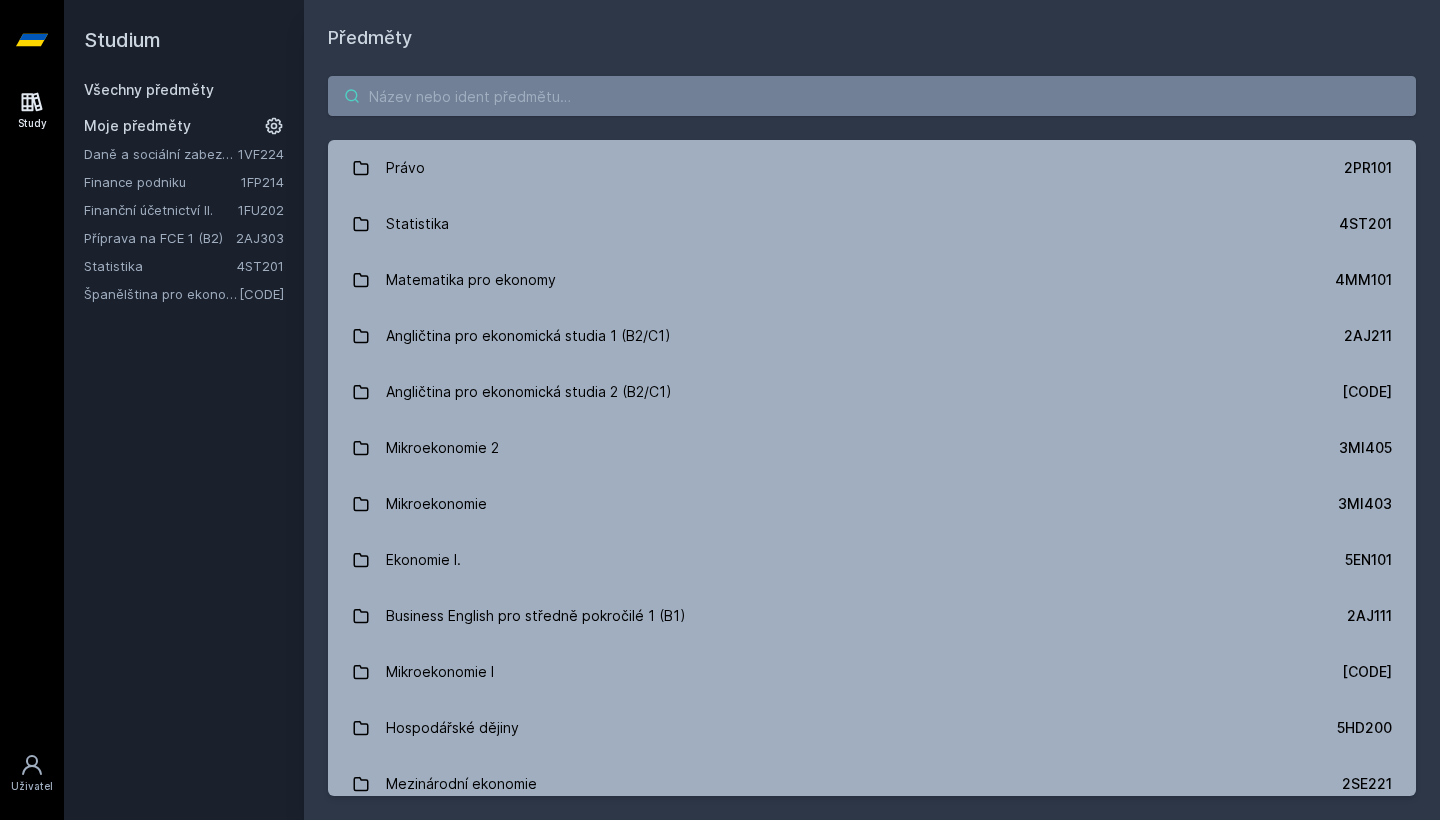 click at bounding box center [872, 96] 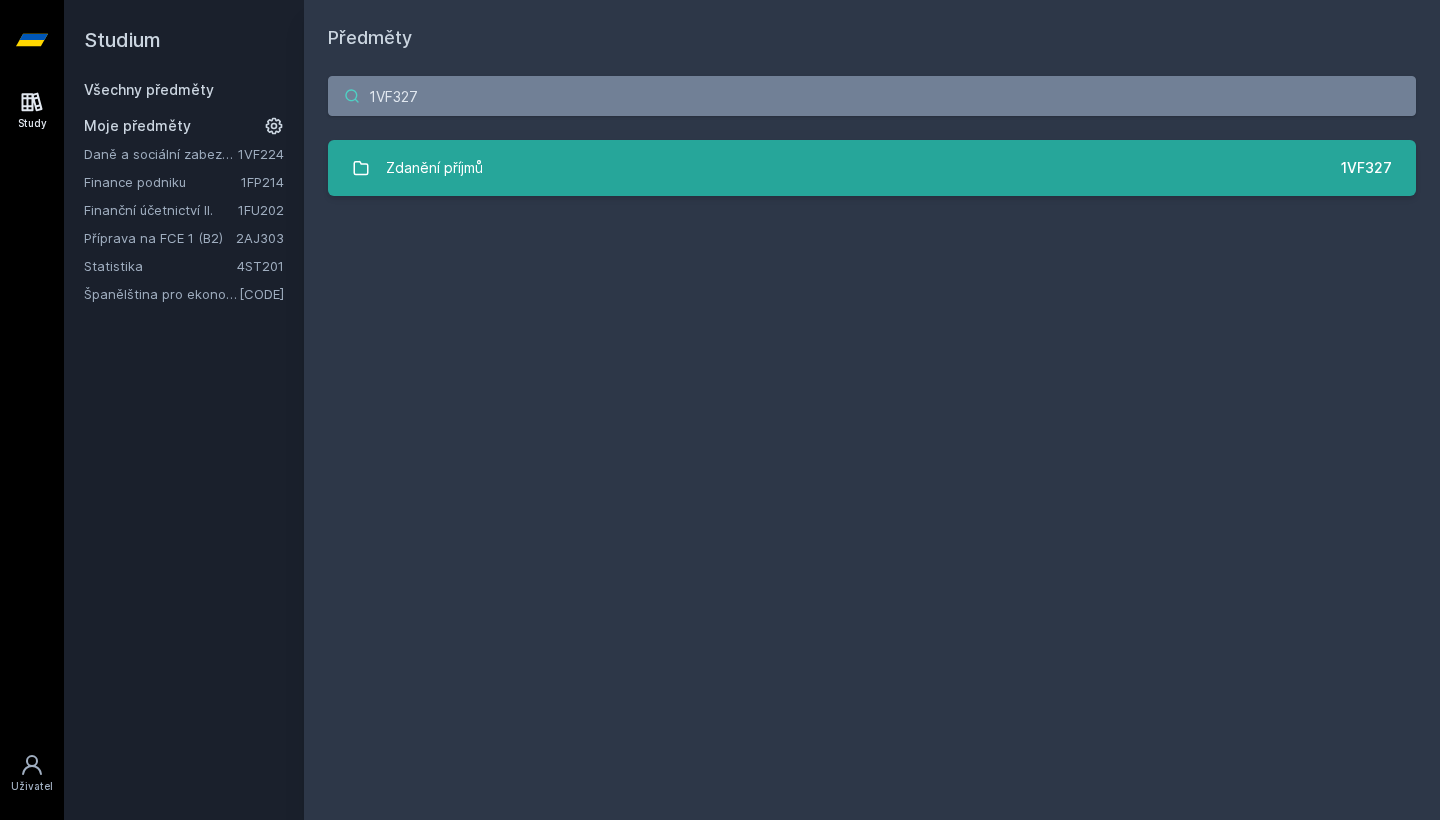 type on "1VF327" 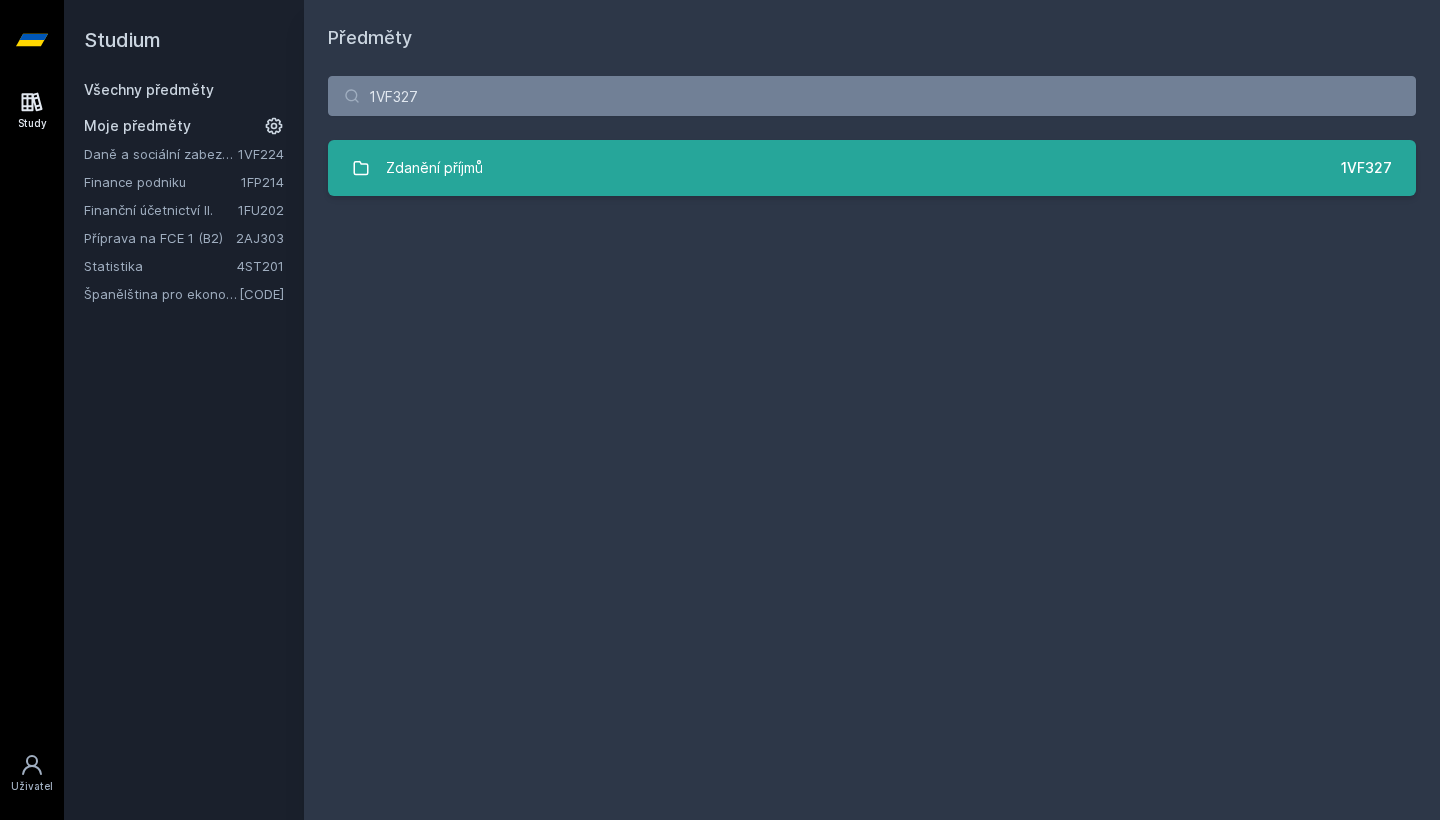 click on "Zdanění příjmů" at bounding box center [434, 168] 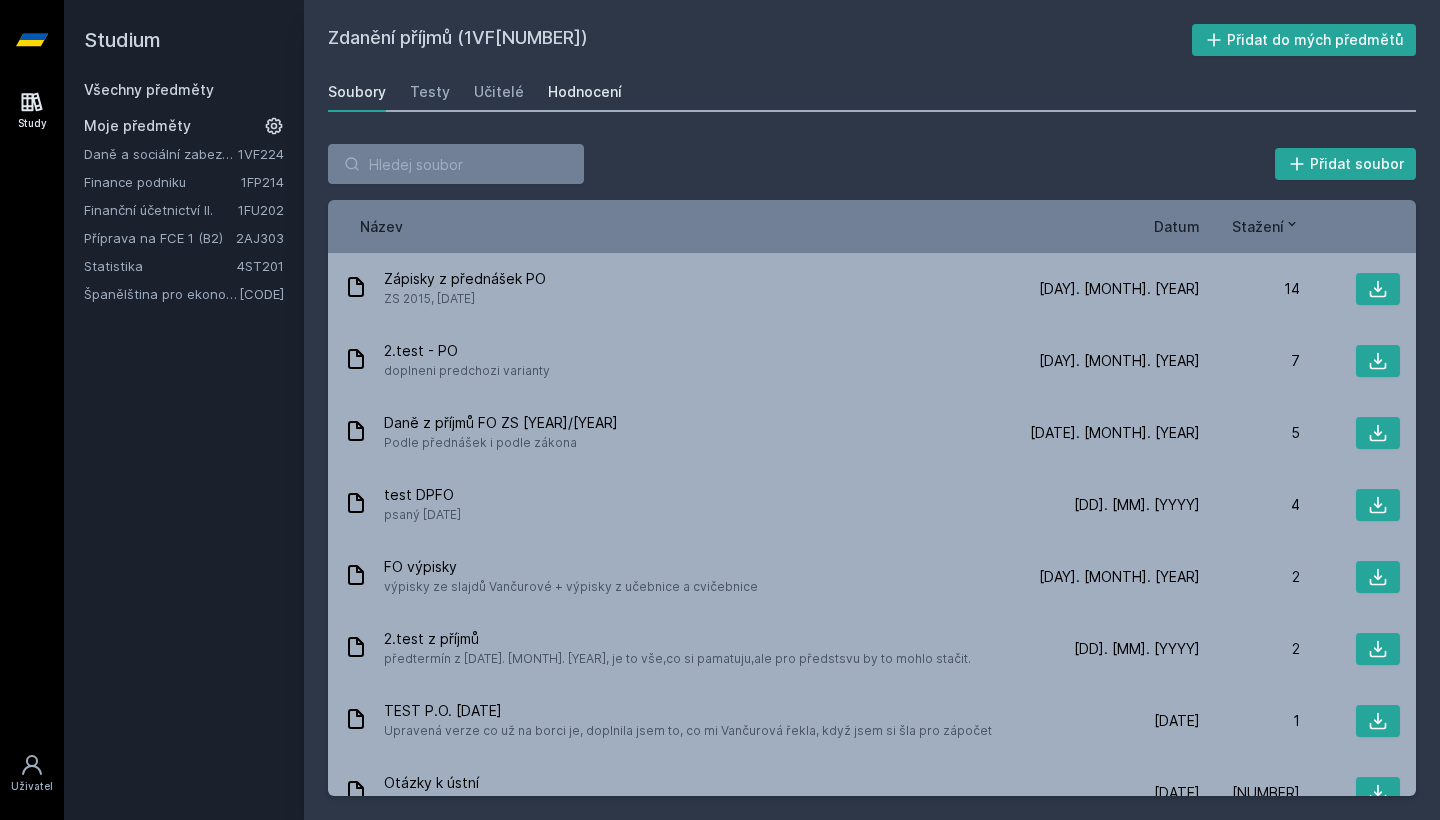 click on "Hodnocení" at bounding box center (585, 92) 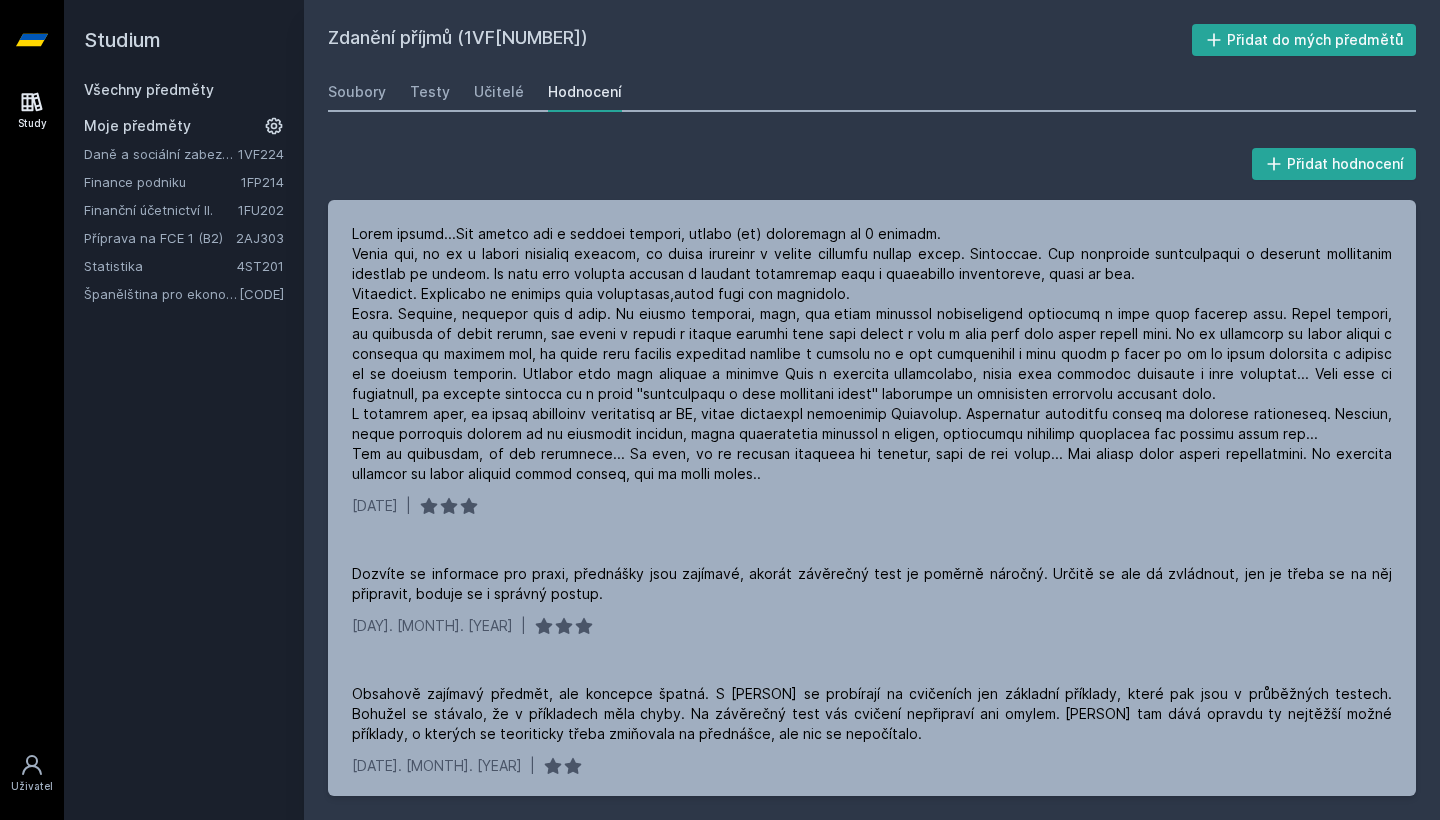 click on "Všechny předměty" at bounding box center [149, 89] 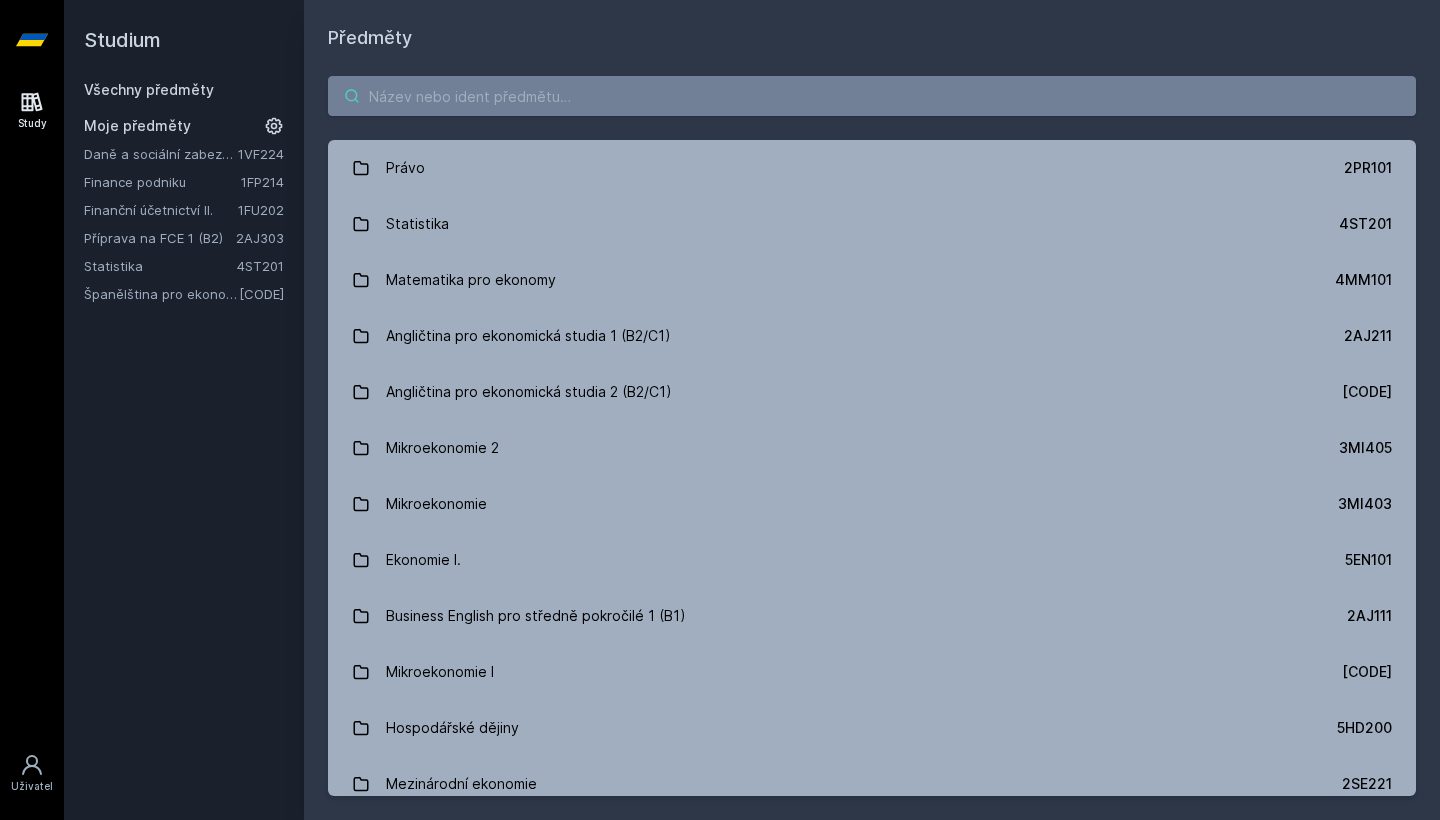 click at bounding box center (872, 96) 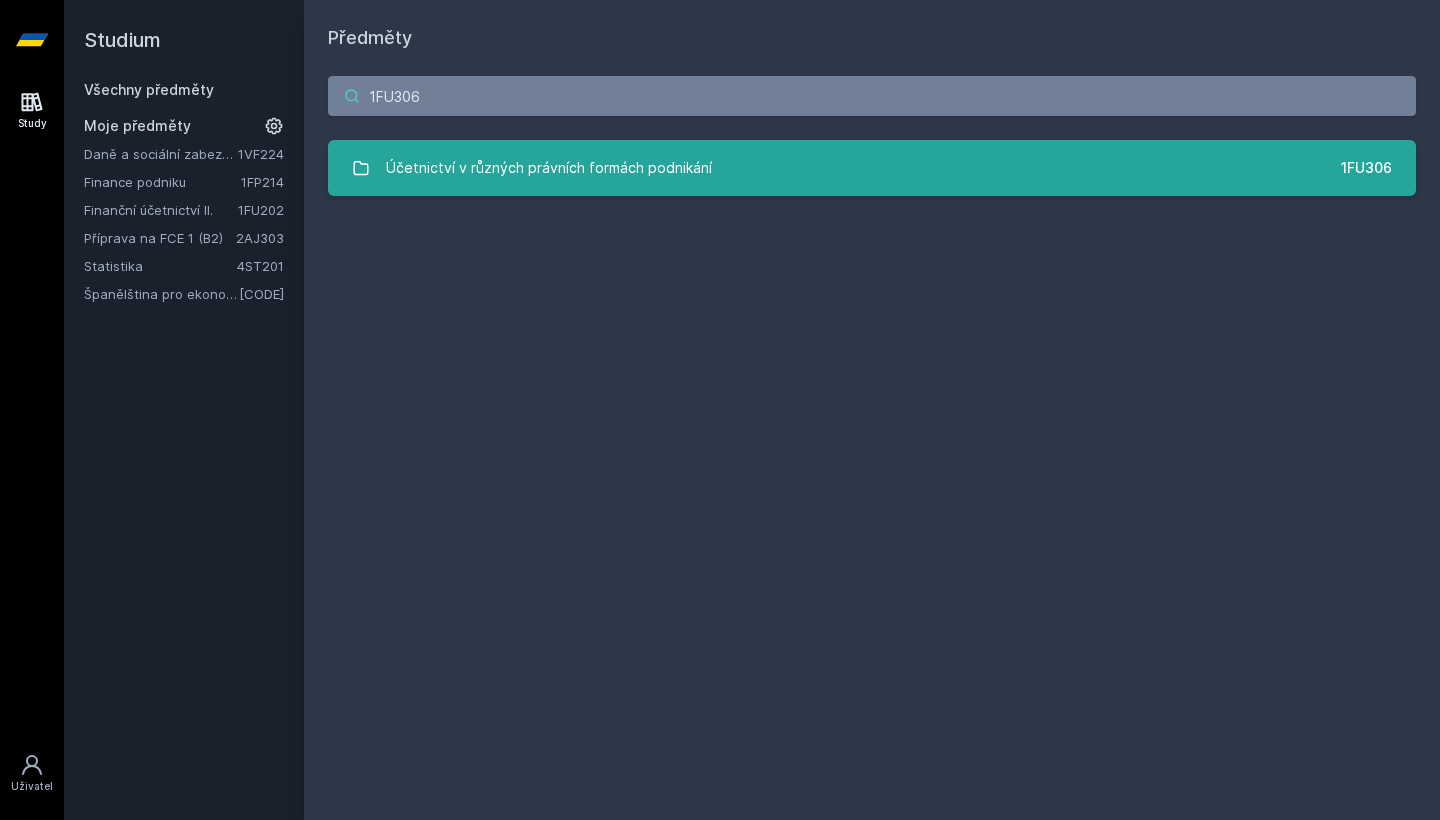 type on "1FU306" 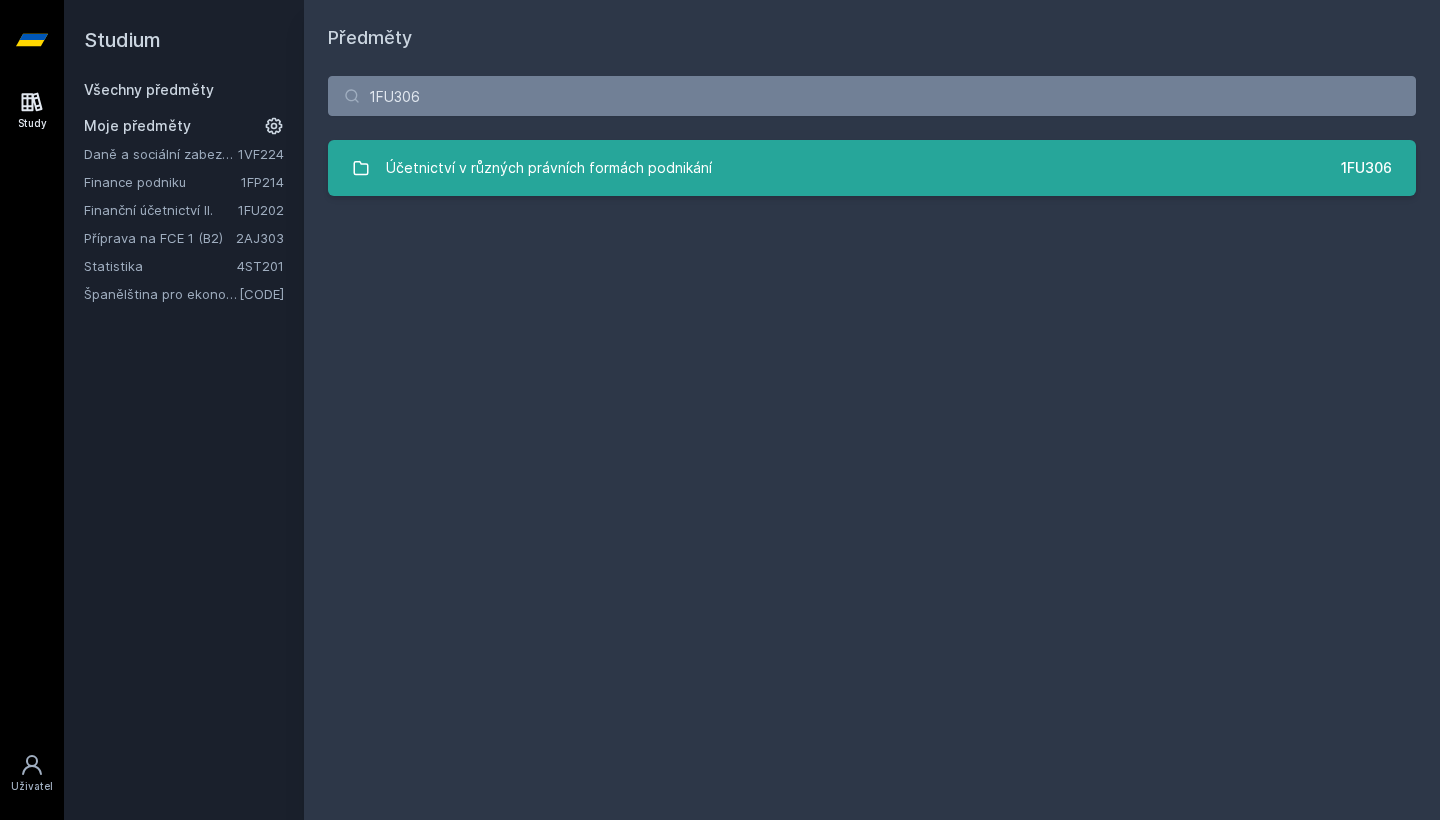 click on "Účetnictví v různých právních formách podnikání" at bounding box center [549, 168] 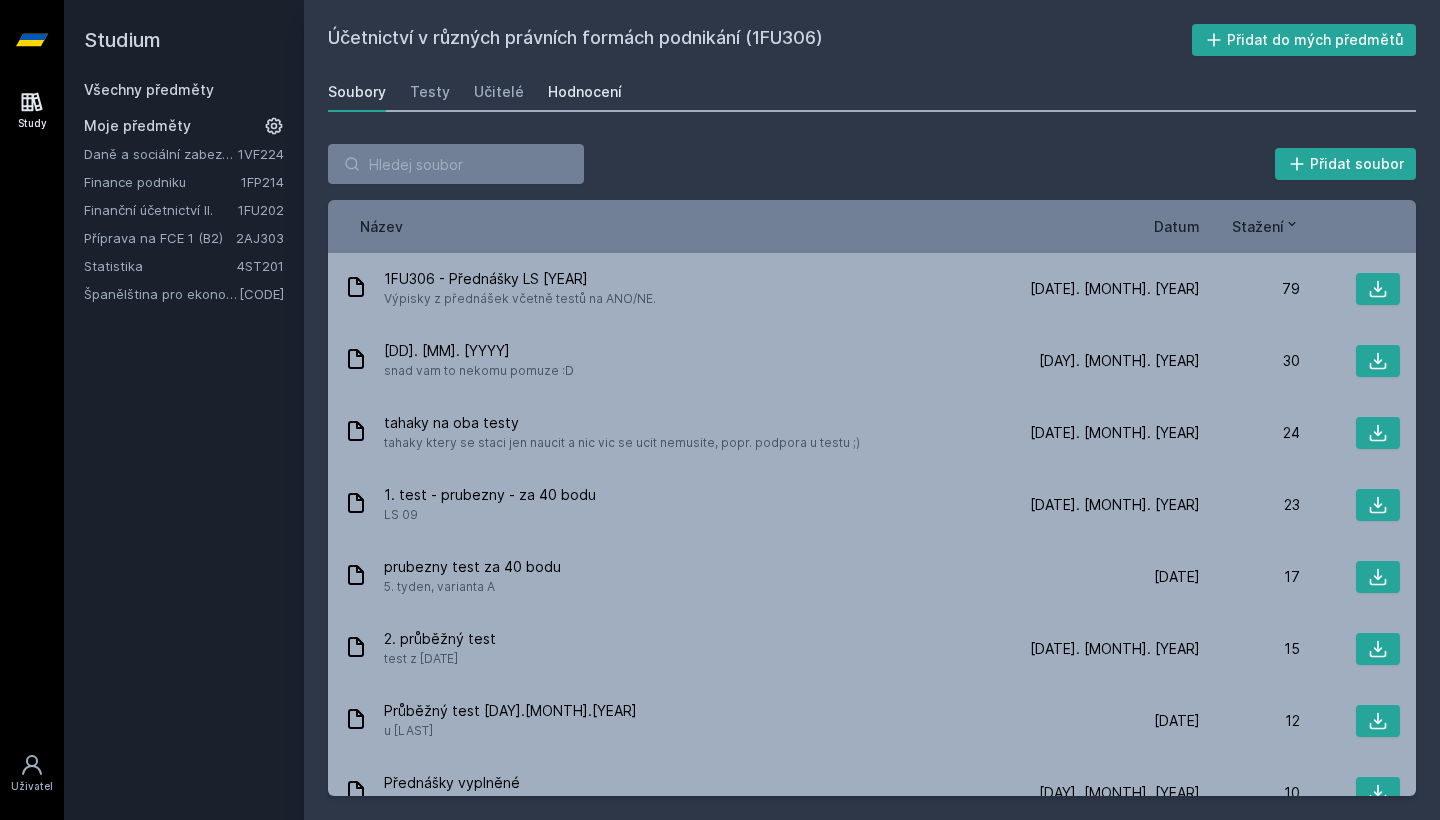 click on "Hodnocení" at bounding box center (585, 92) 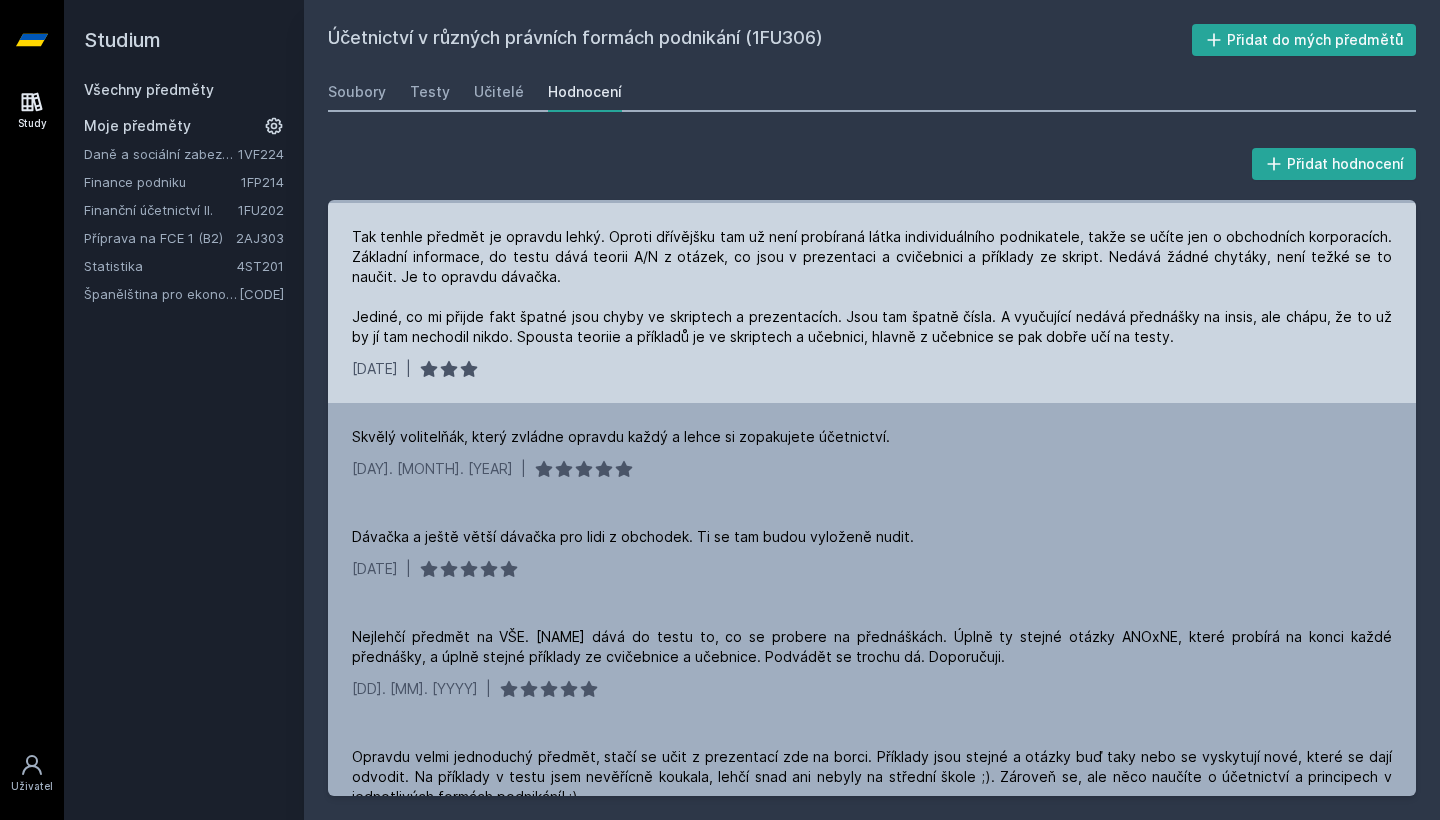 scroll, scrollTop: 609, scrollLeft: 0, axis: vertical 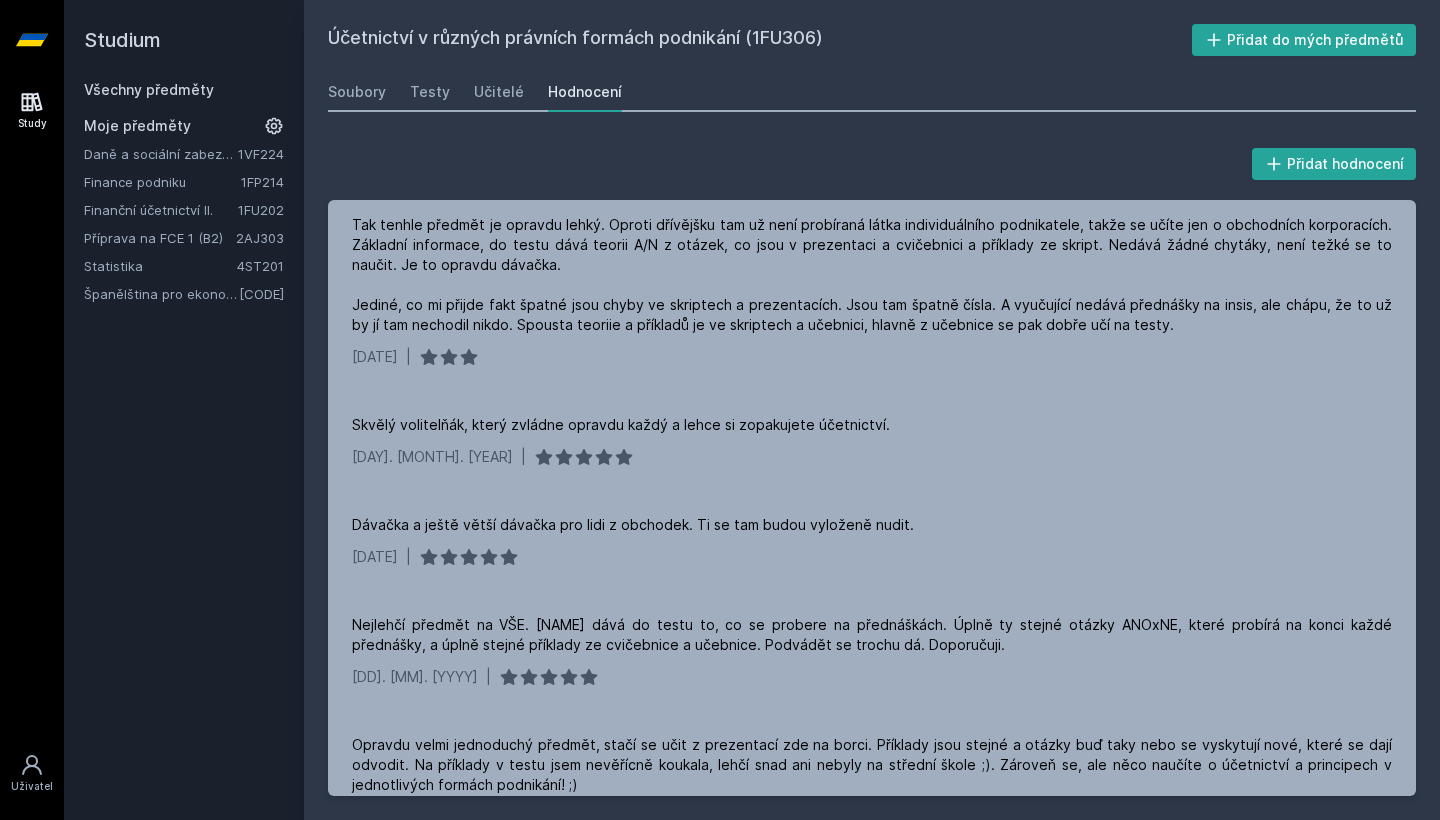 click on "Všechny předměty" at bounding box center (149, 89) 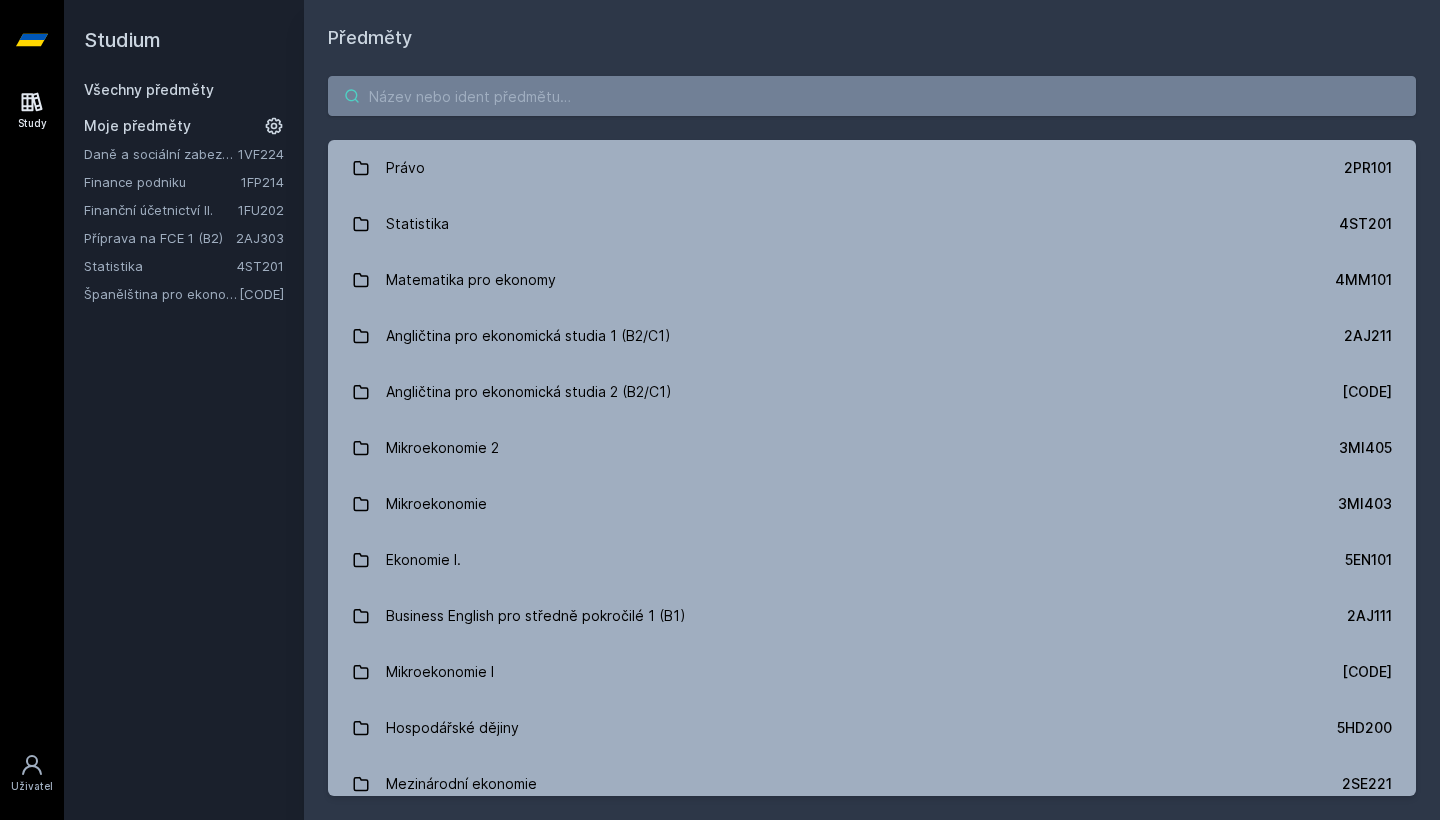 click at bounding box center (872, 96) 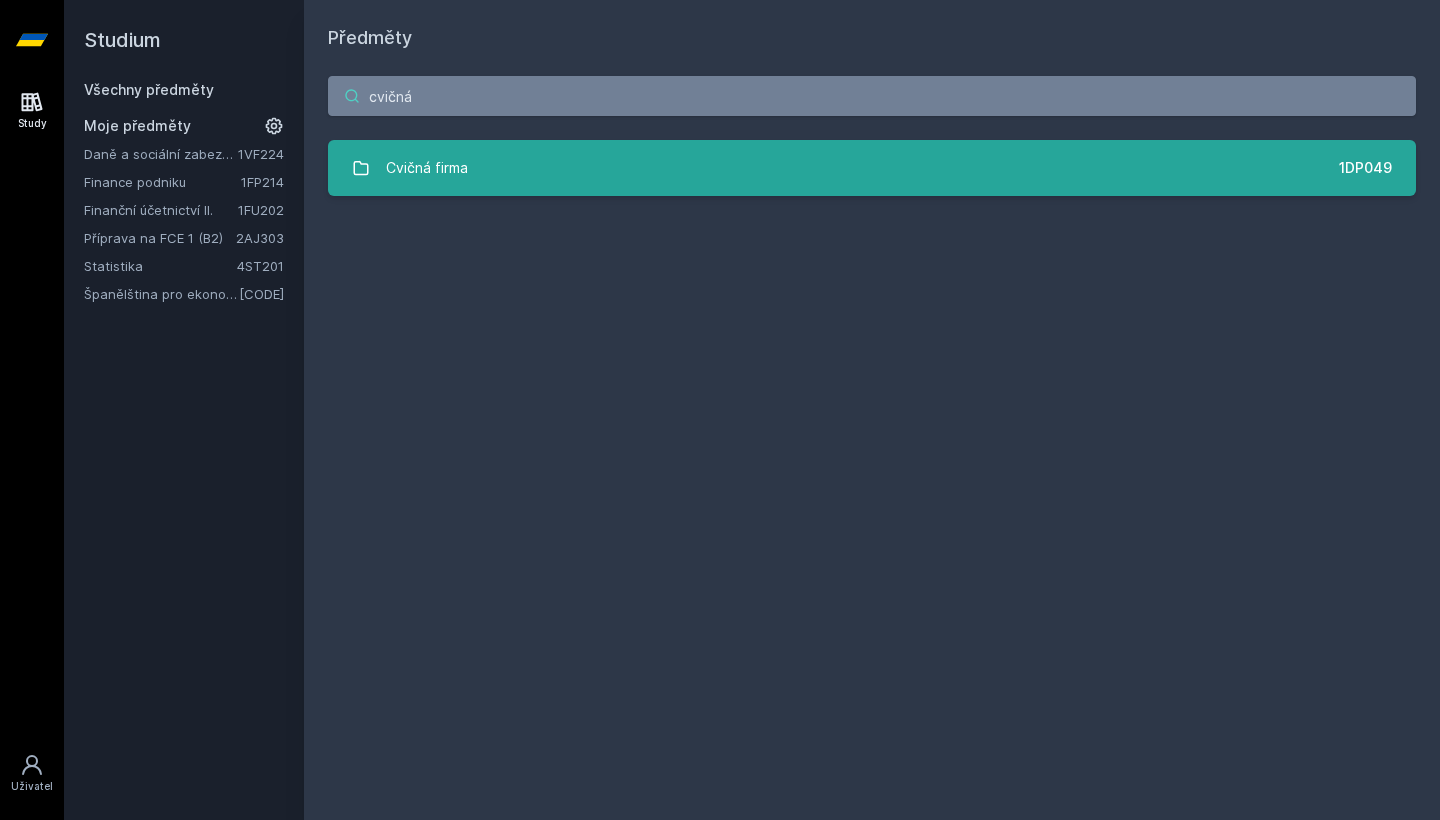 type on "cvičná" 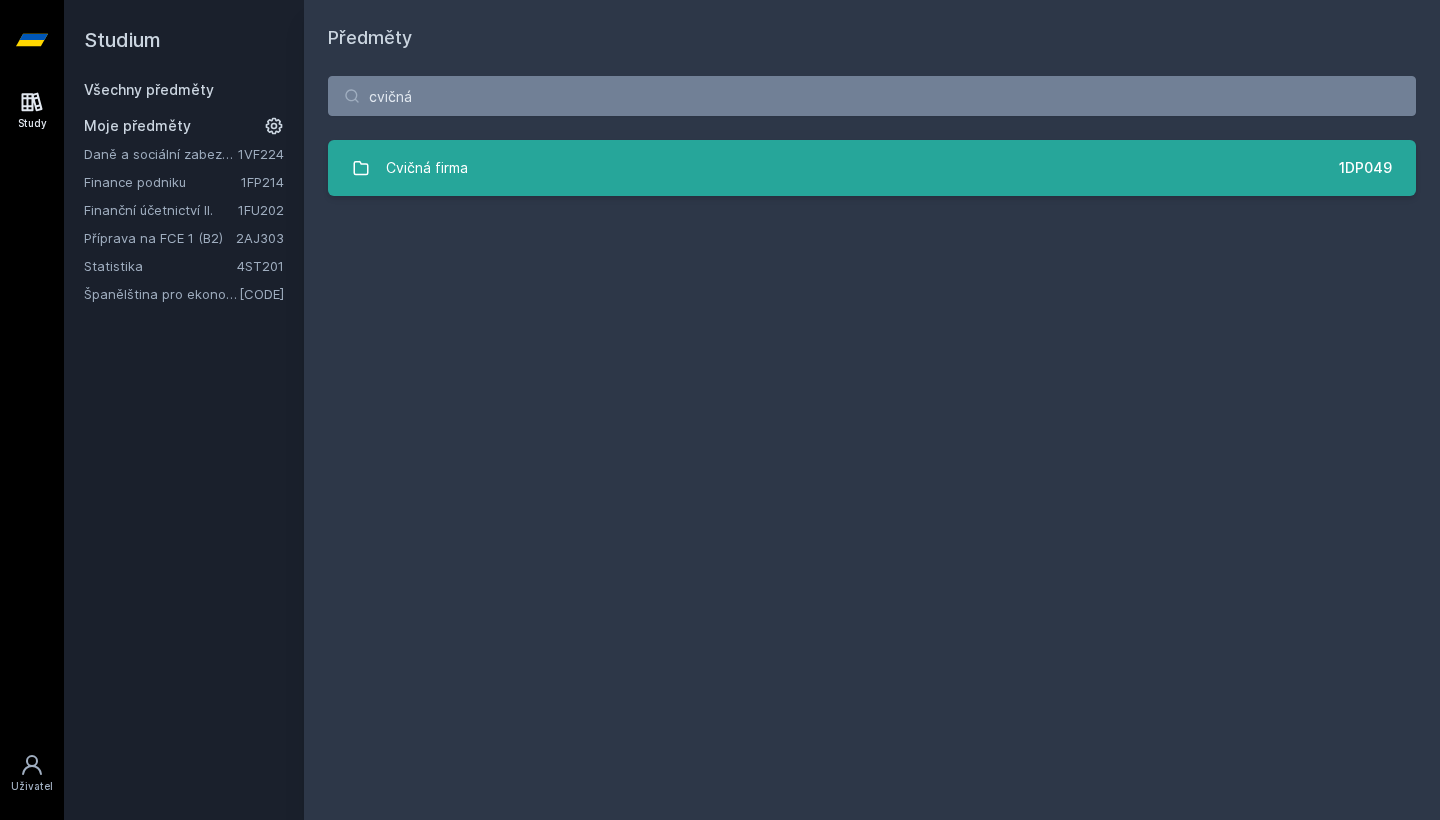 click on "Cvičná firma" at bounding box center (427, 168) 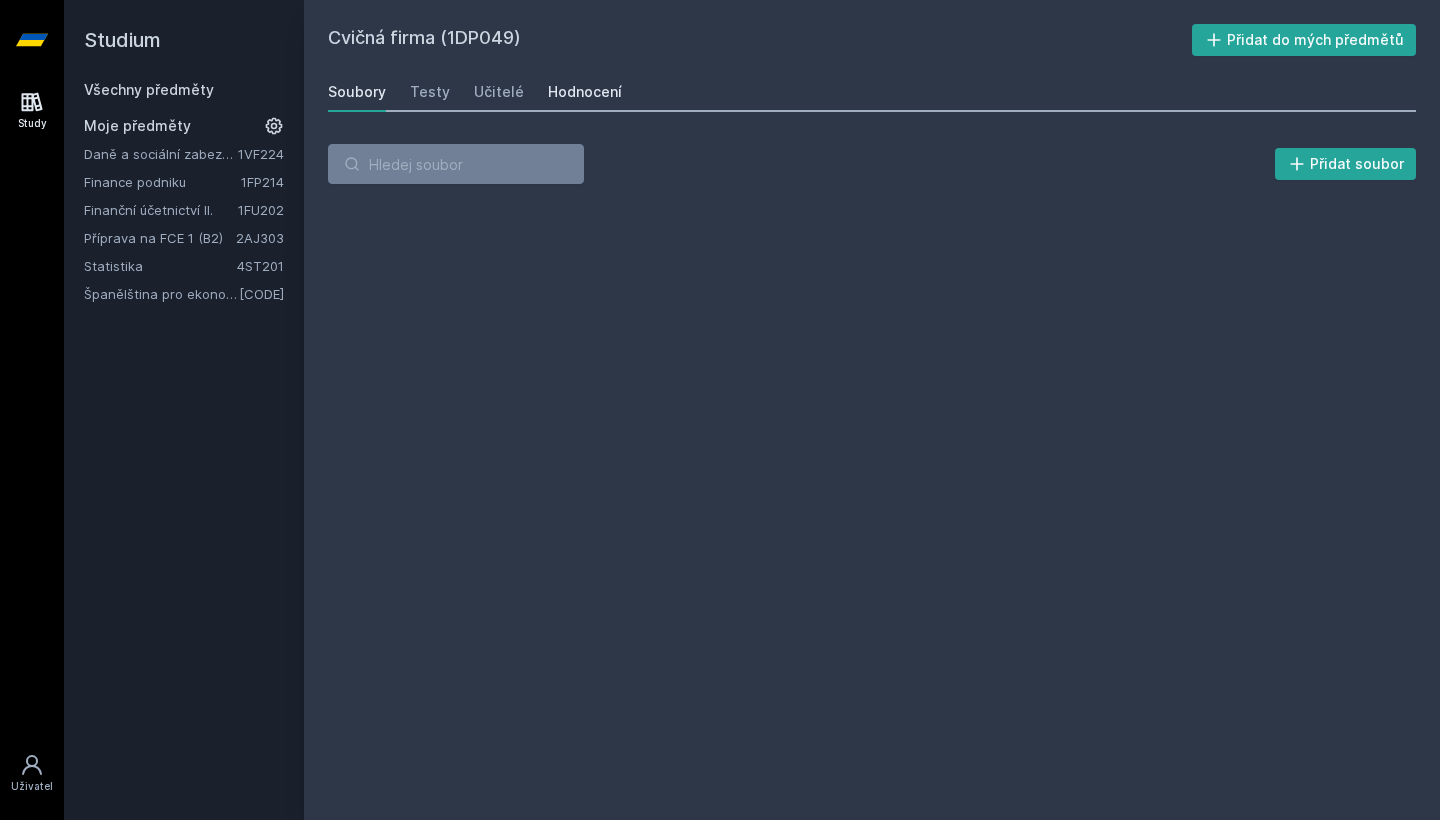 click on "Hodnocení" at bounding box center [585, 92] 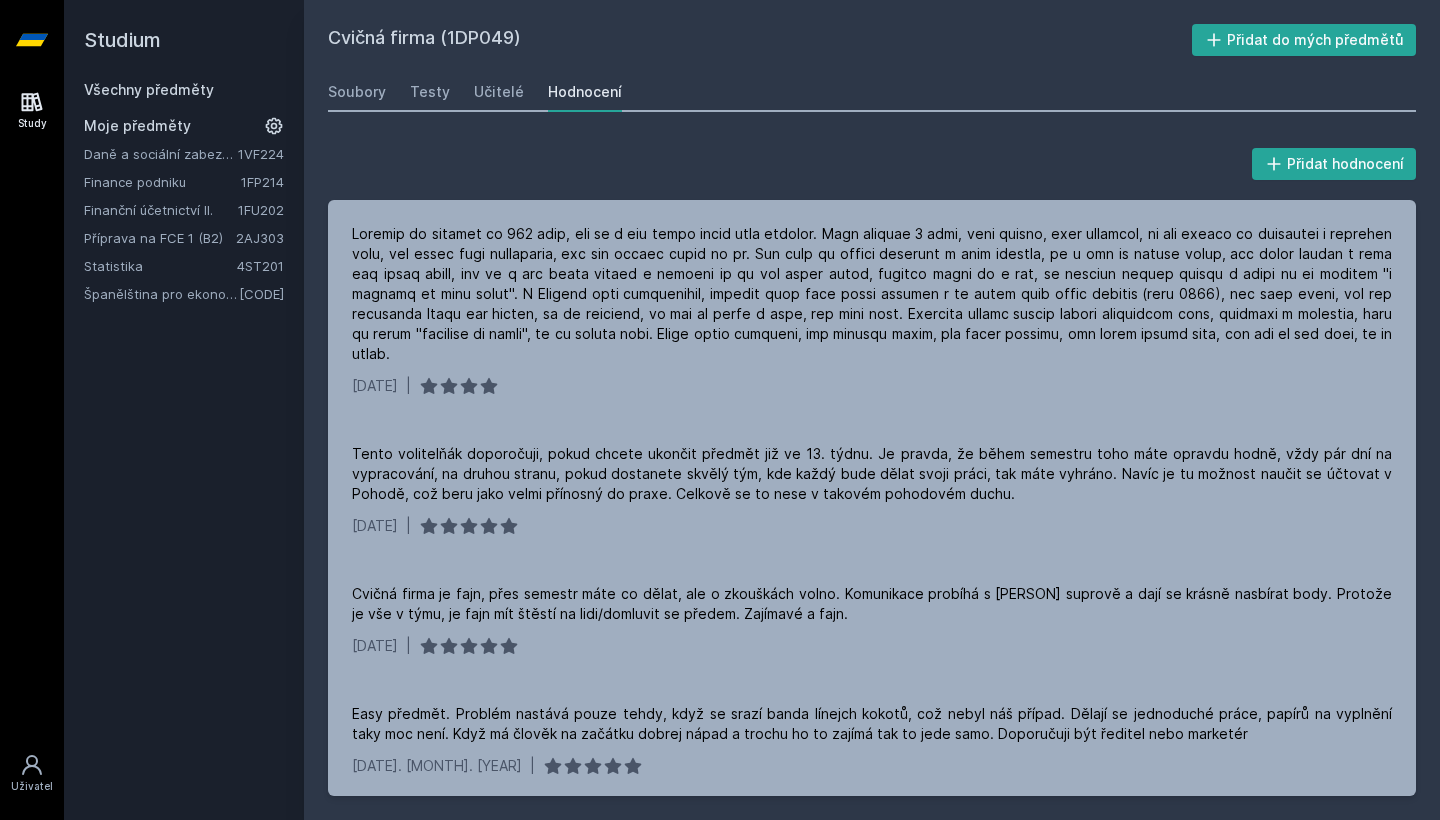 scroll, scrollTop: 0, scrollLeft: 0, axis: both 